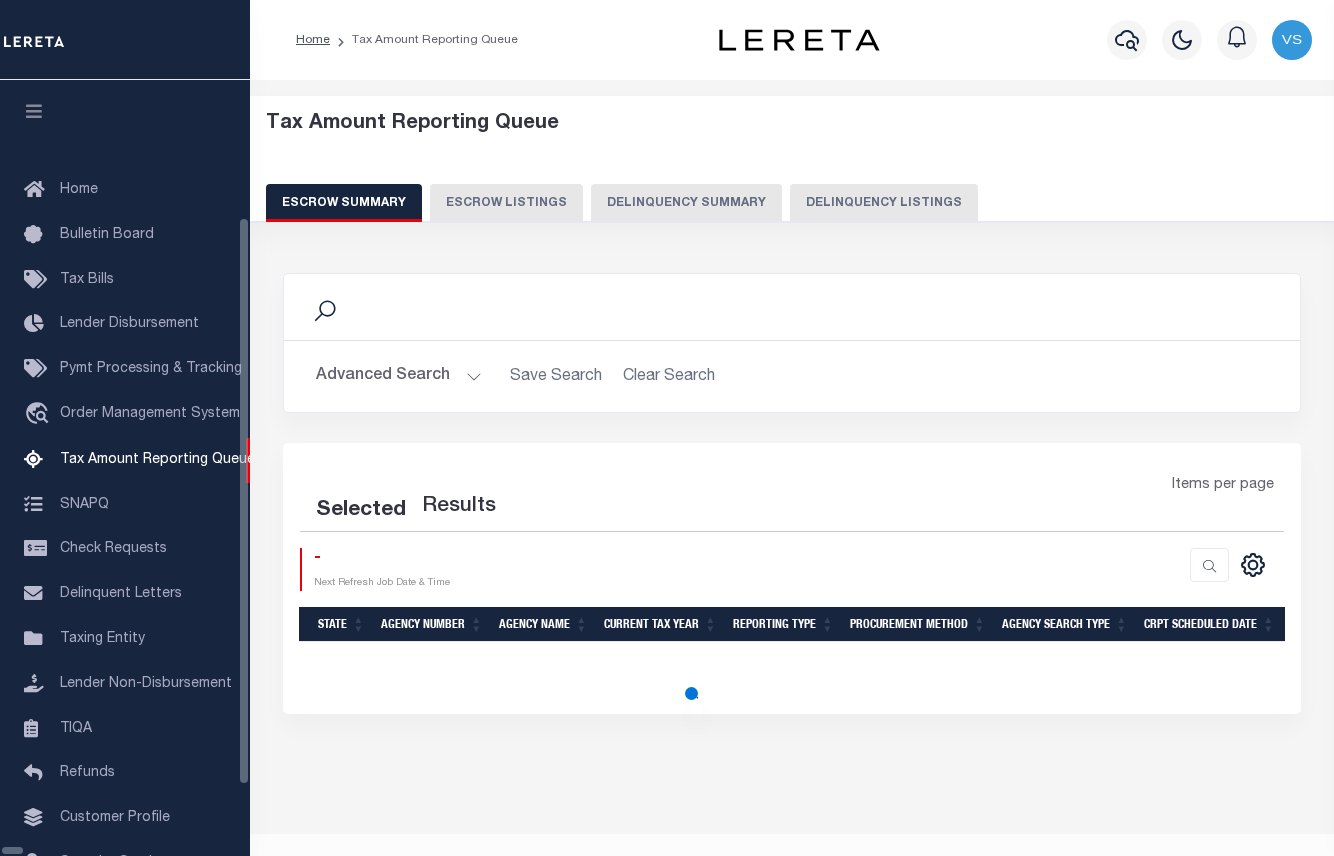 select on "100" 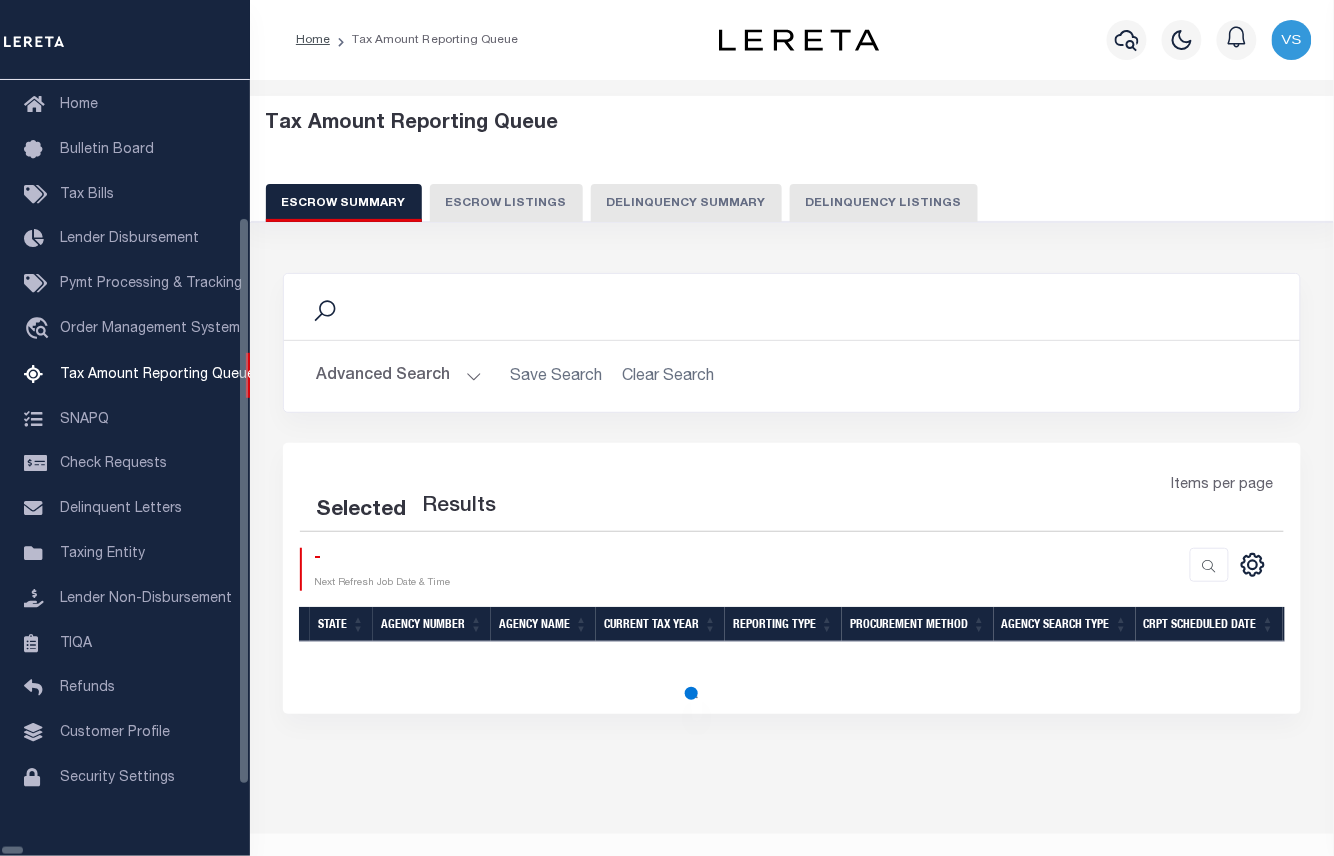 select on "100" 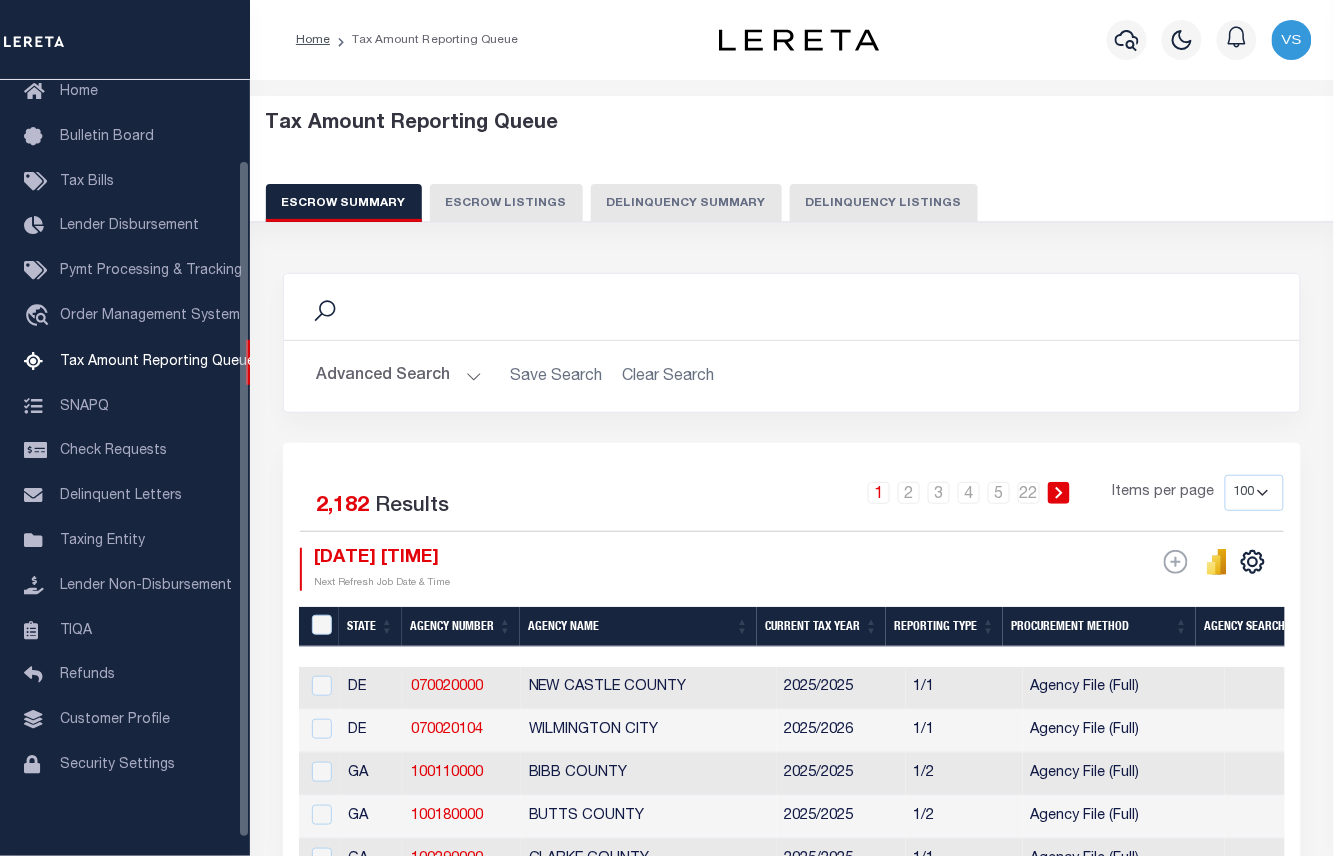 scroll, scrollTop: 92, scrollLeft: 0, axis: vertical 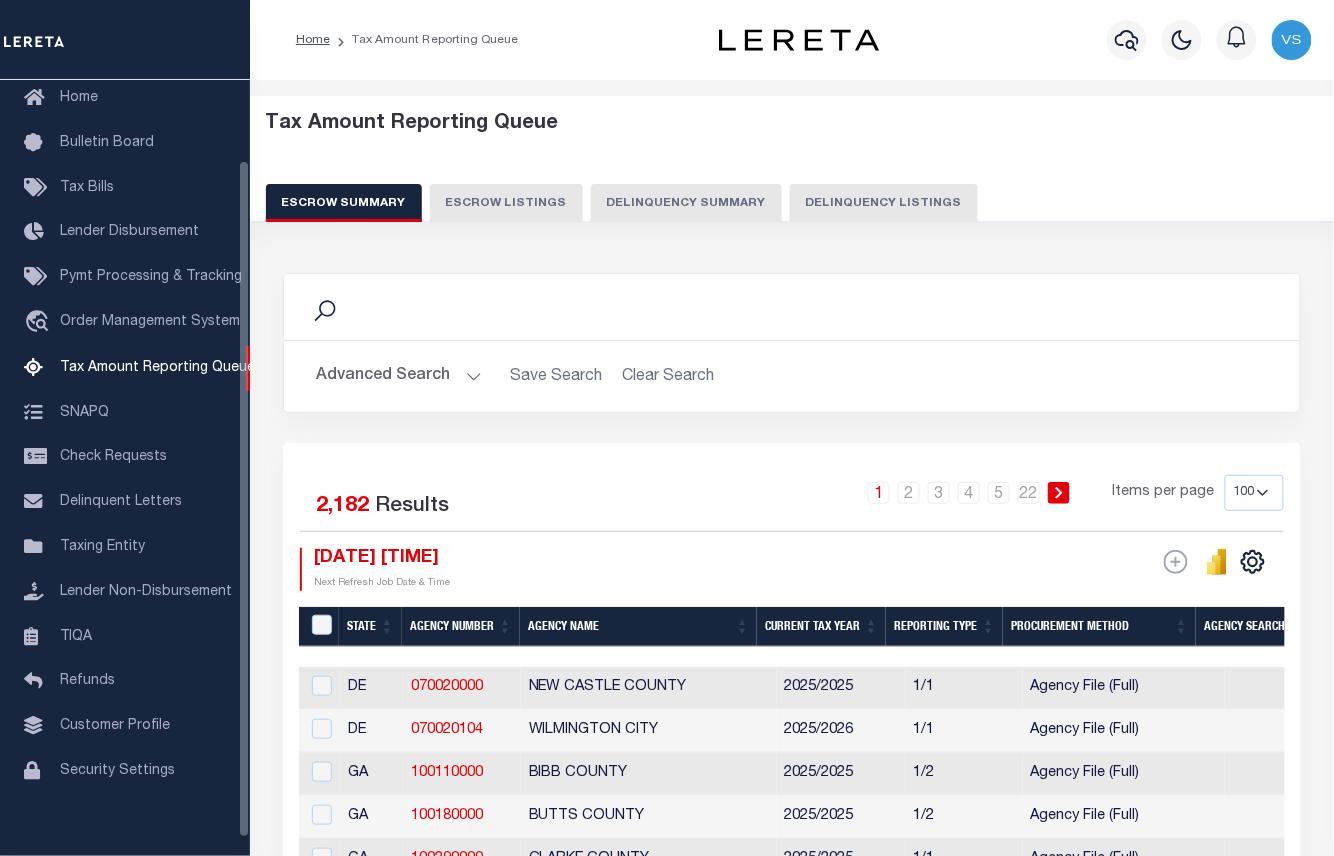 click on "Delinquency Summary" at bounding box center (686, 203) 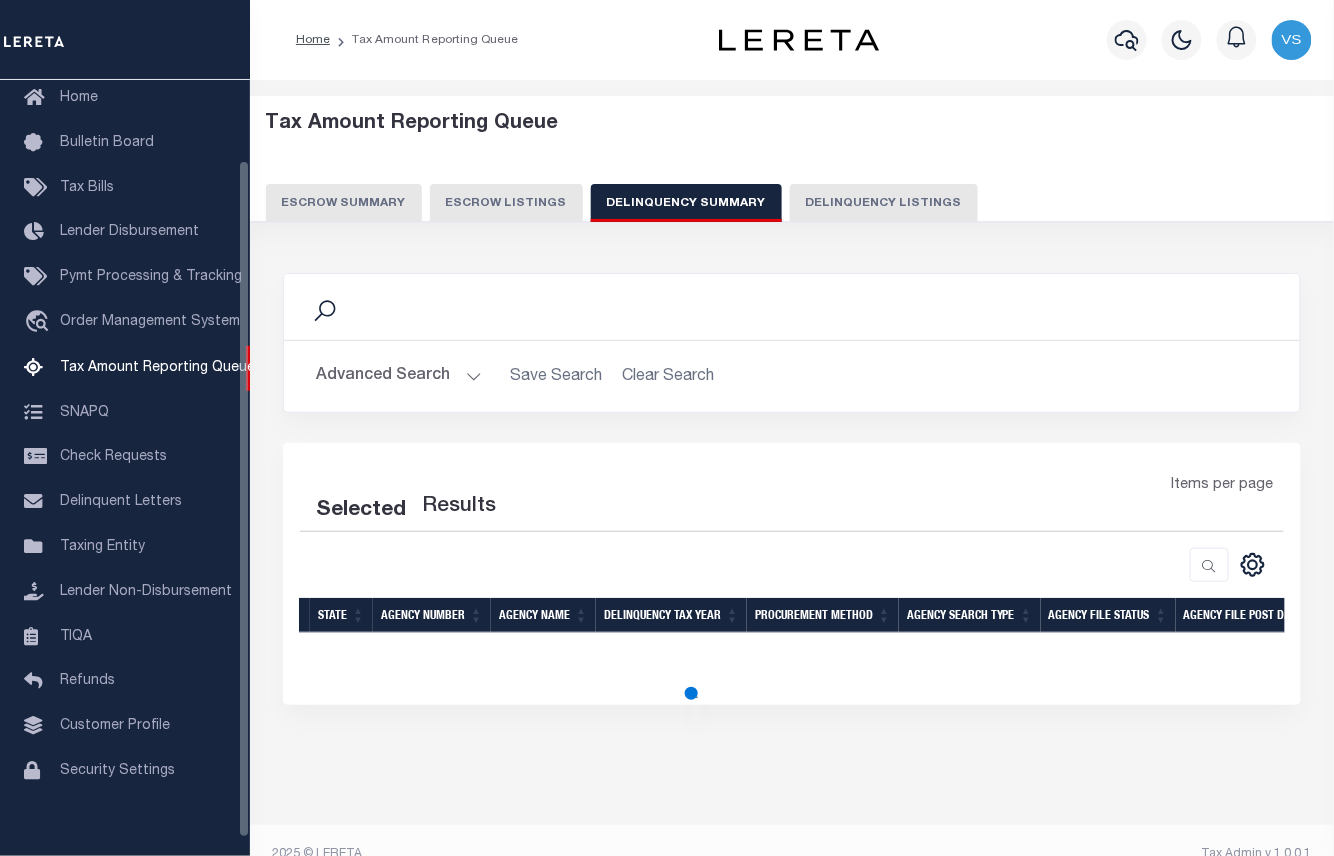 click on "Delinquency Listings" at bounding box center (884, 203) 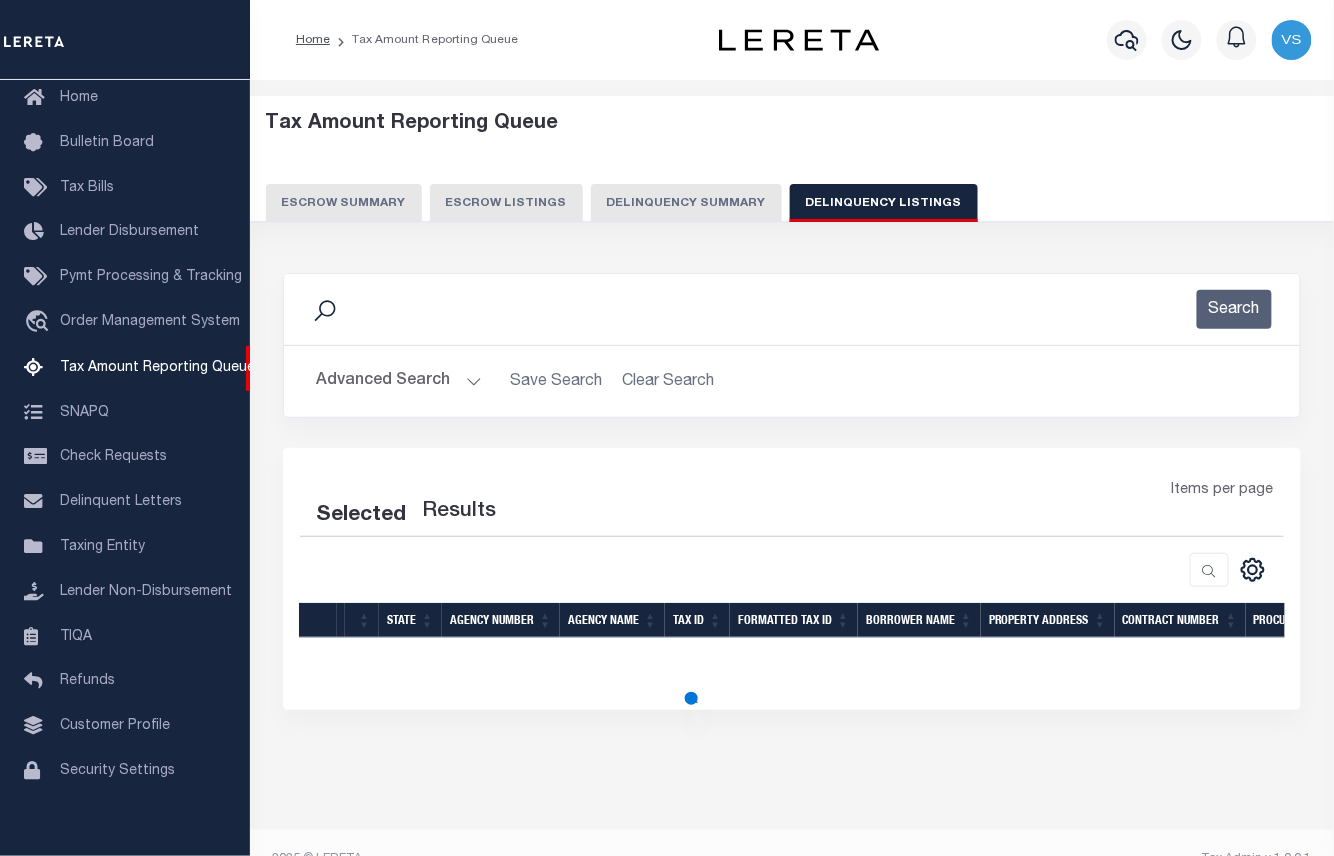 select on "100" 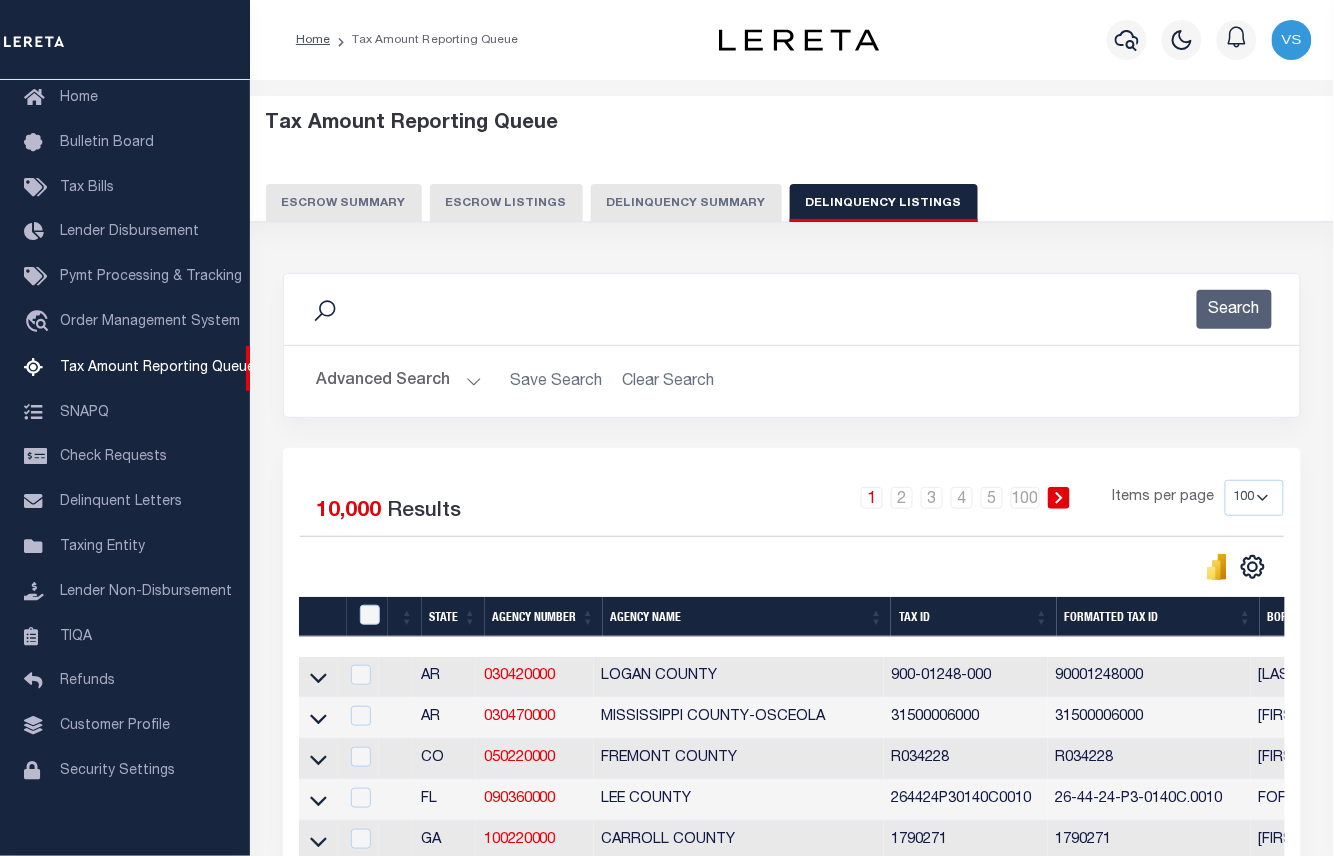 scroll, scrollTop: 37, scrollLeft: 0, axis: vertical 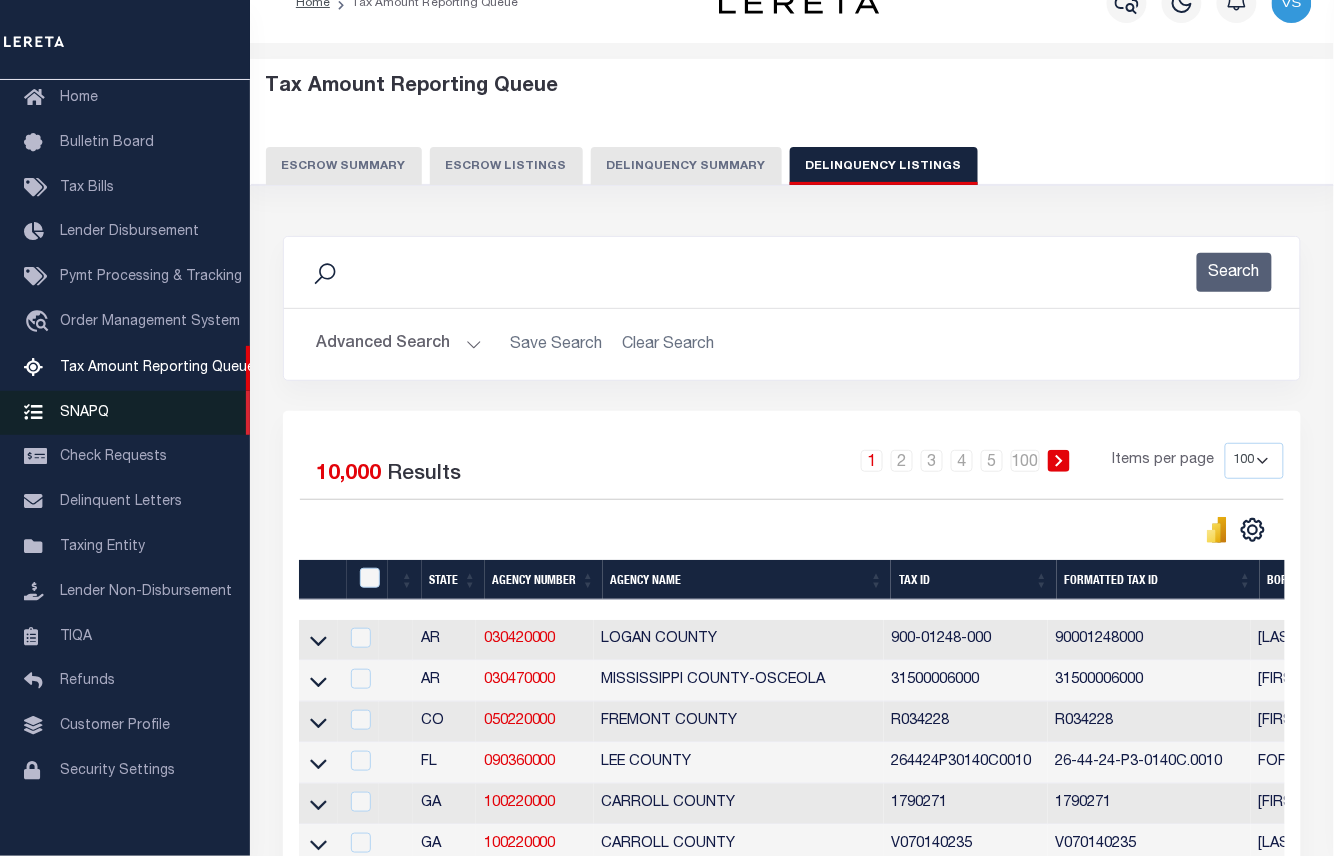 click on "SNAPQ" at bounding box center (125, 413) 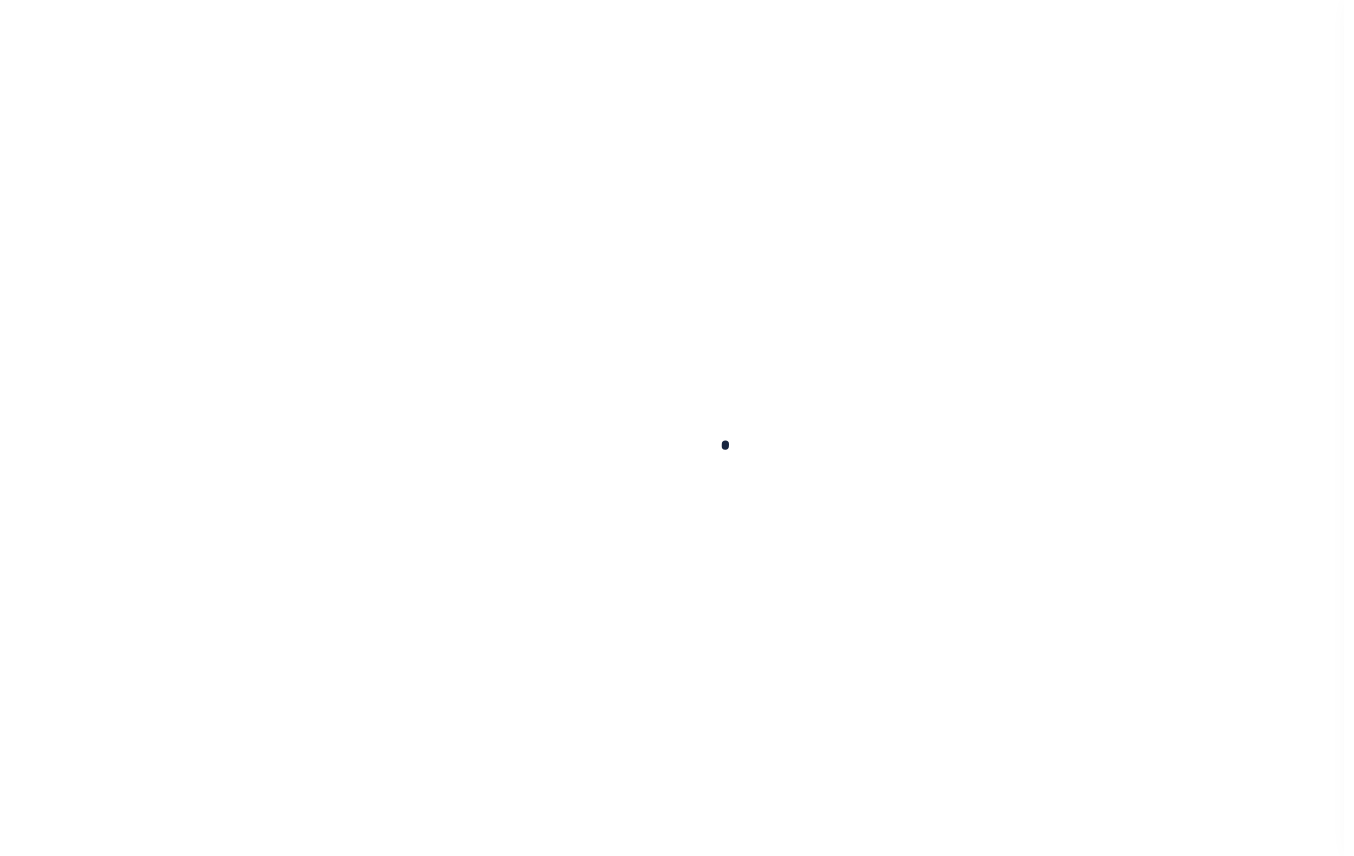 scroll, scrollTop: 0, scrollLeft: 0, axis: both 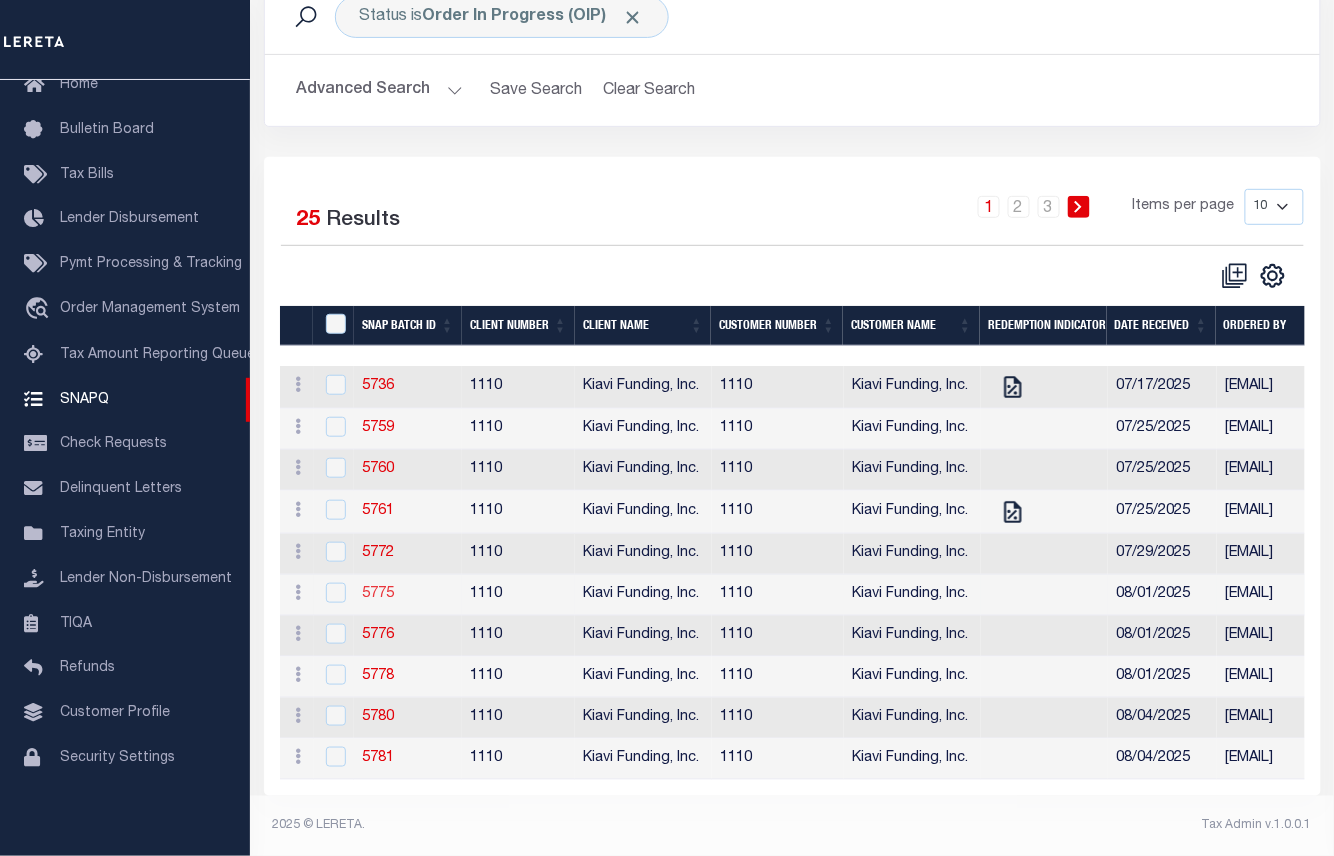 click on "5775" at bounding box center [378, 594] 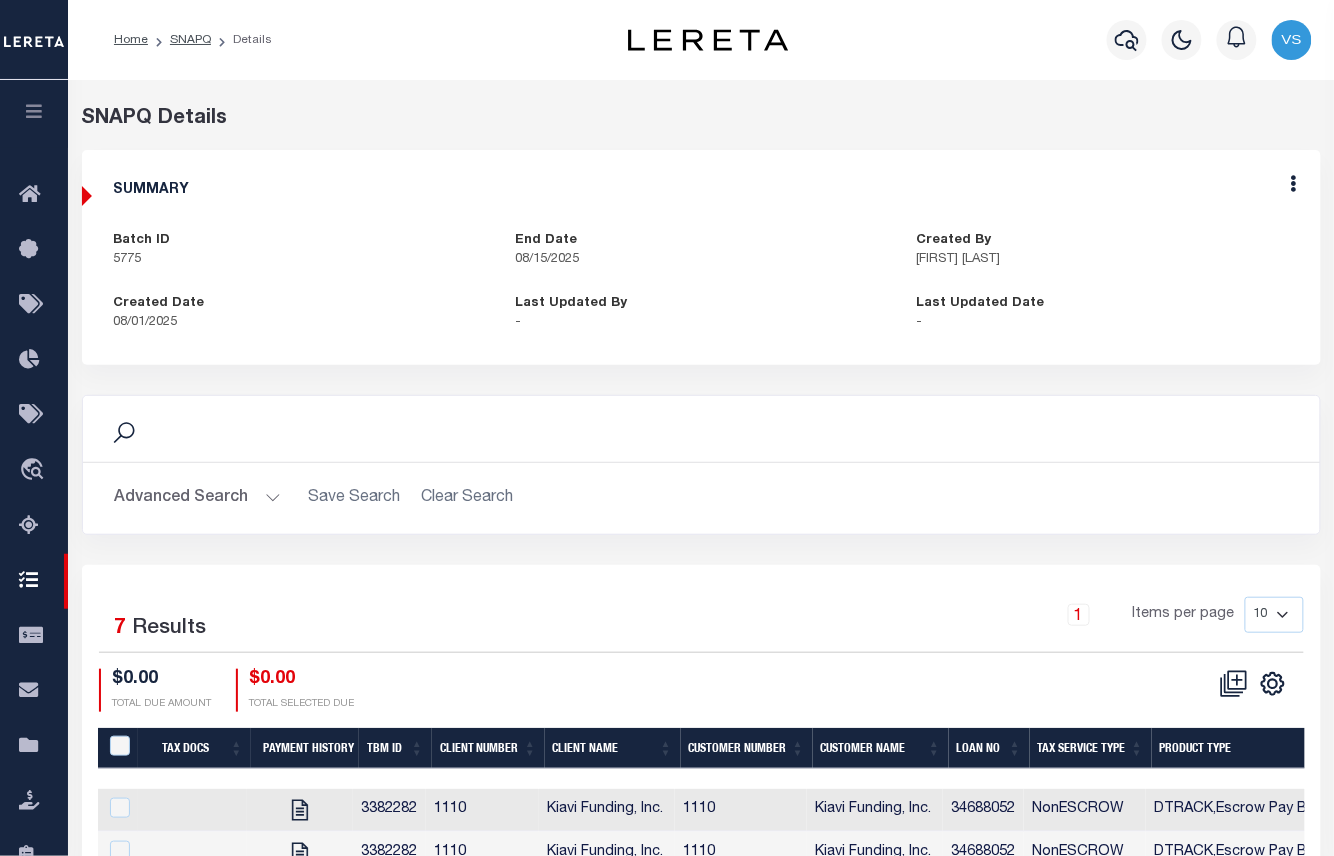 scroll, scrollTop: 337, scrollLeft: 0, axis: vertical 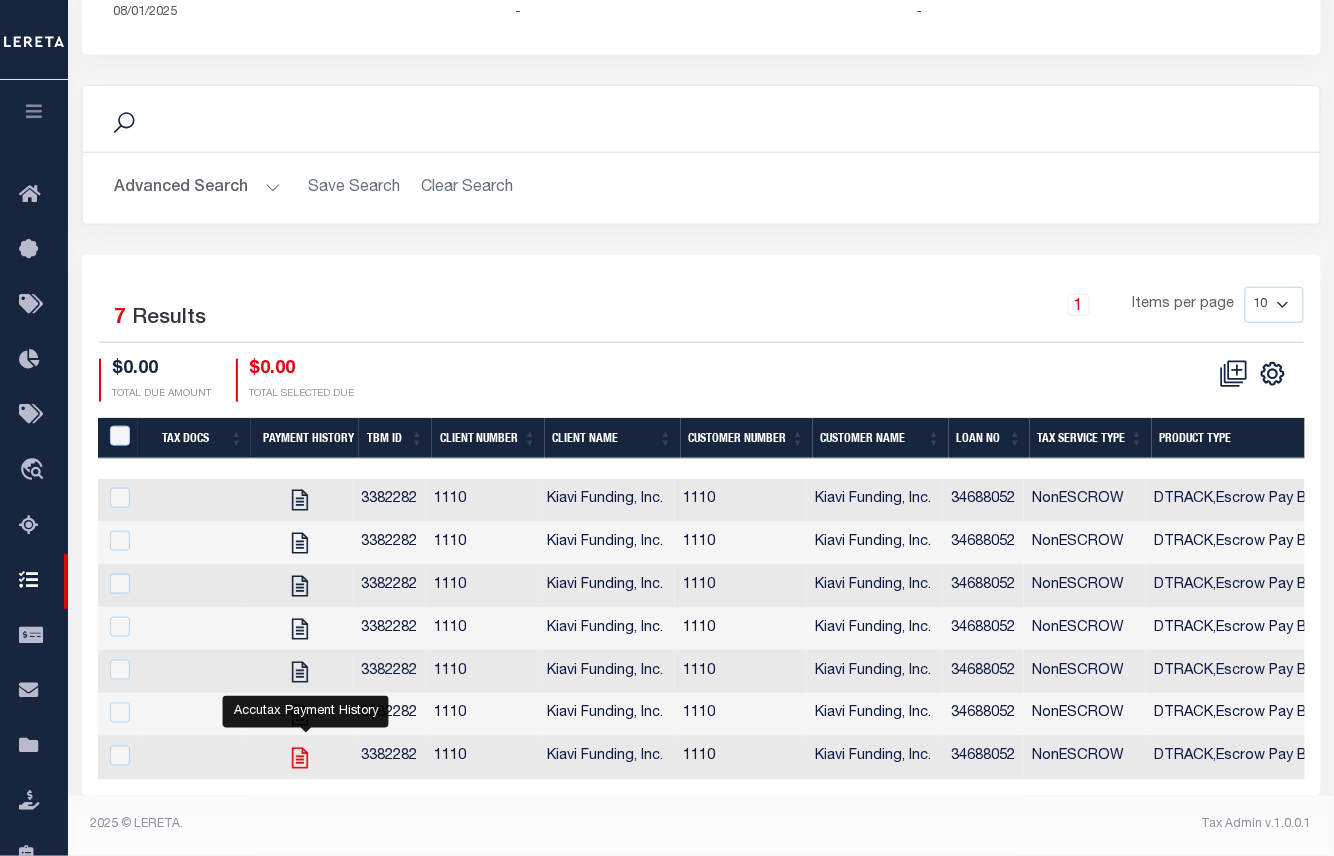 click 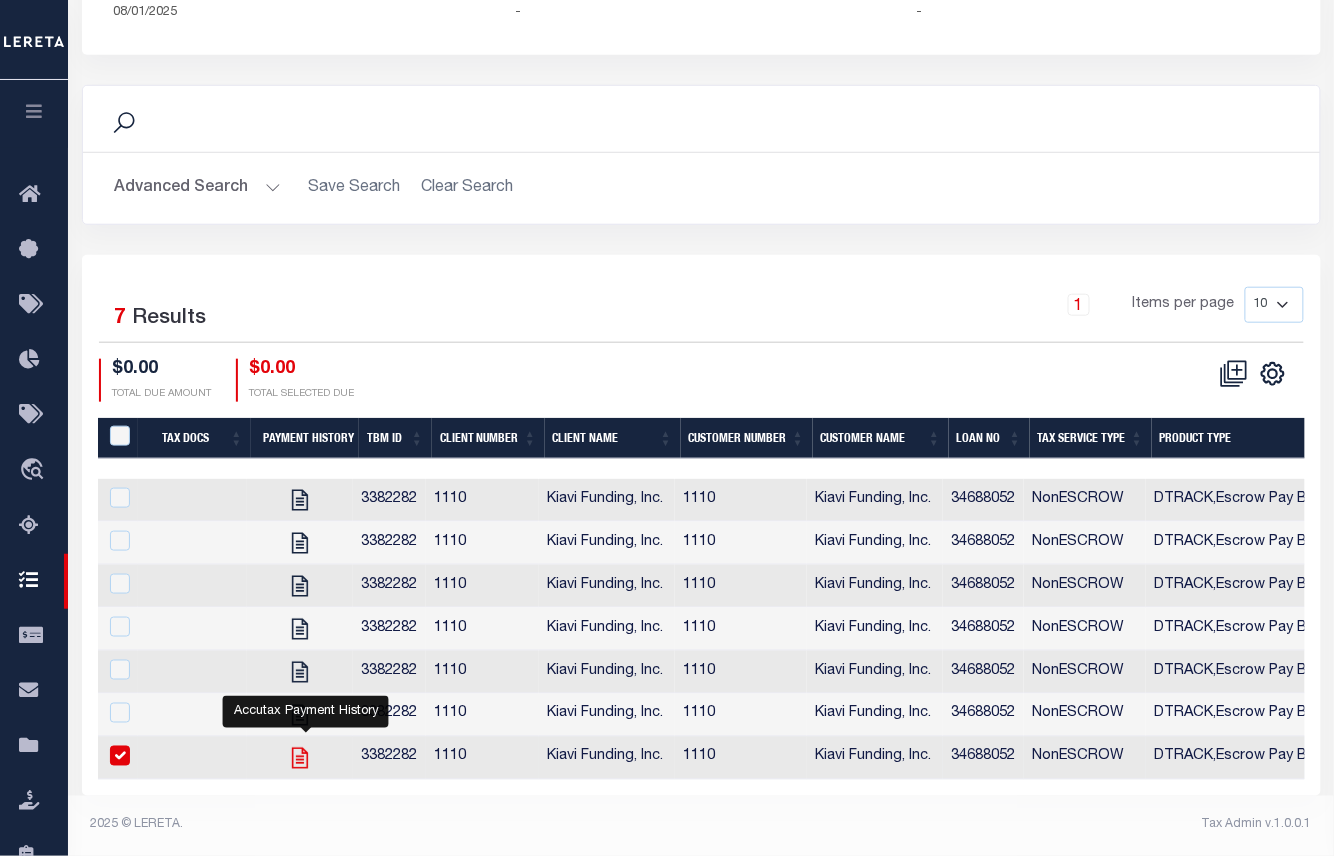 checkbox on "true" 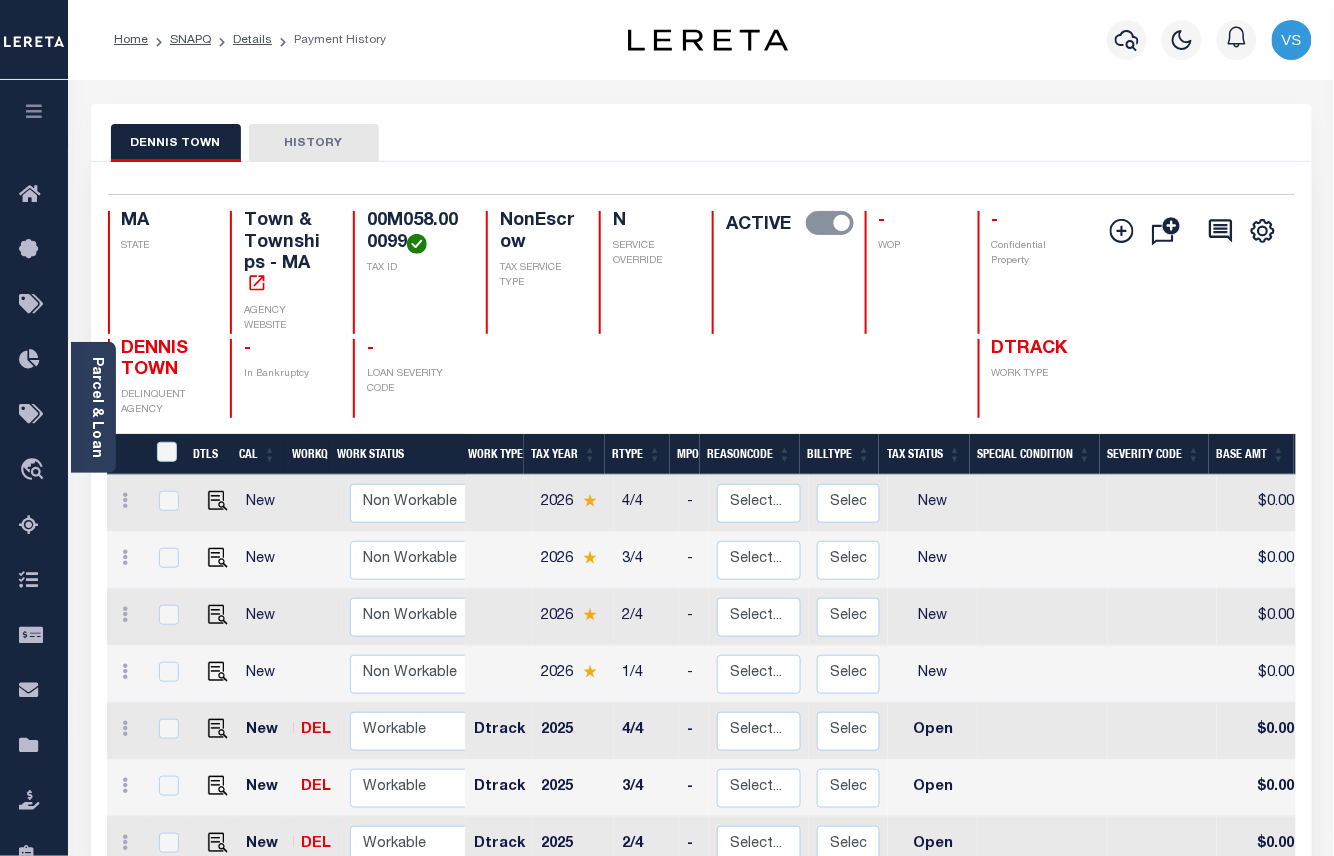 scroll, scrollTop: 400, scrollLeft: 0, axis: vertical 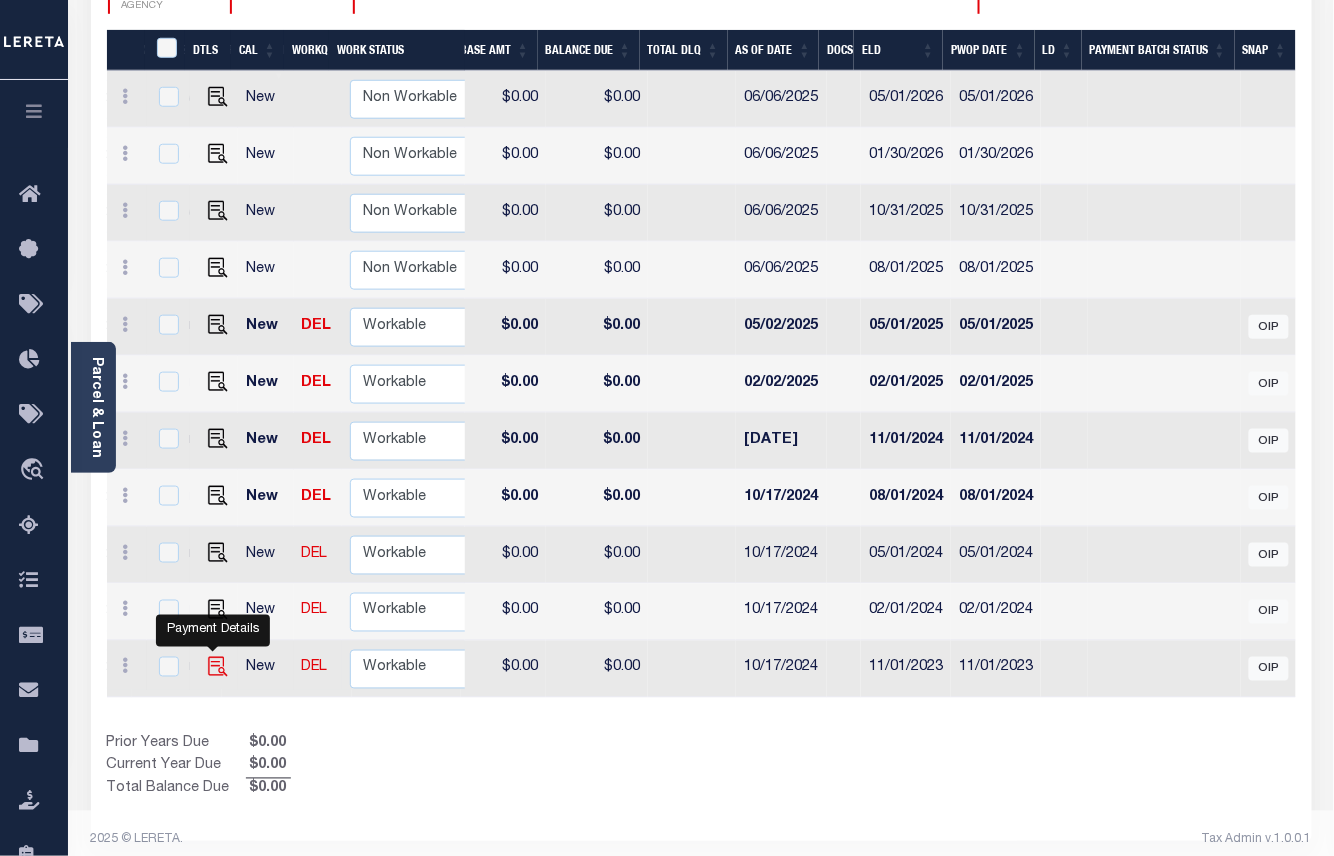 click at bounding box center [218, 667] 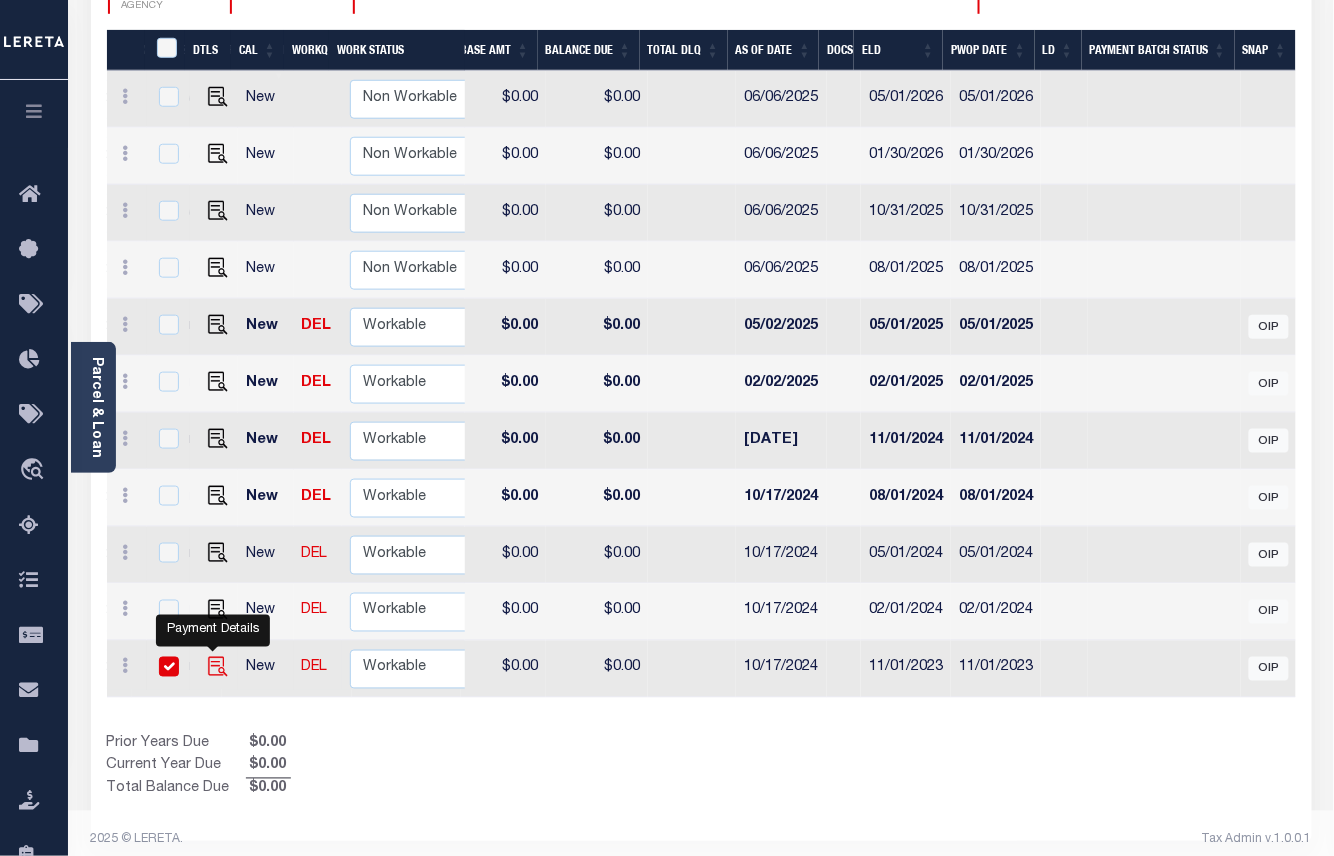 checkbox on "true" 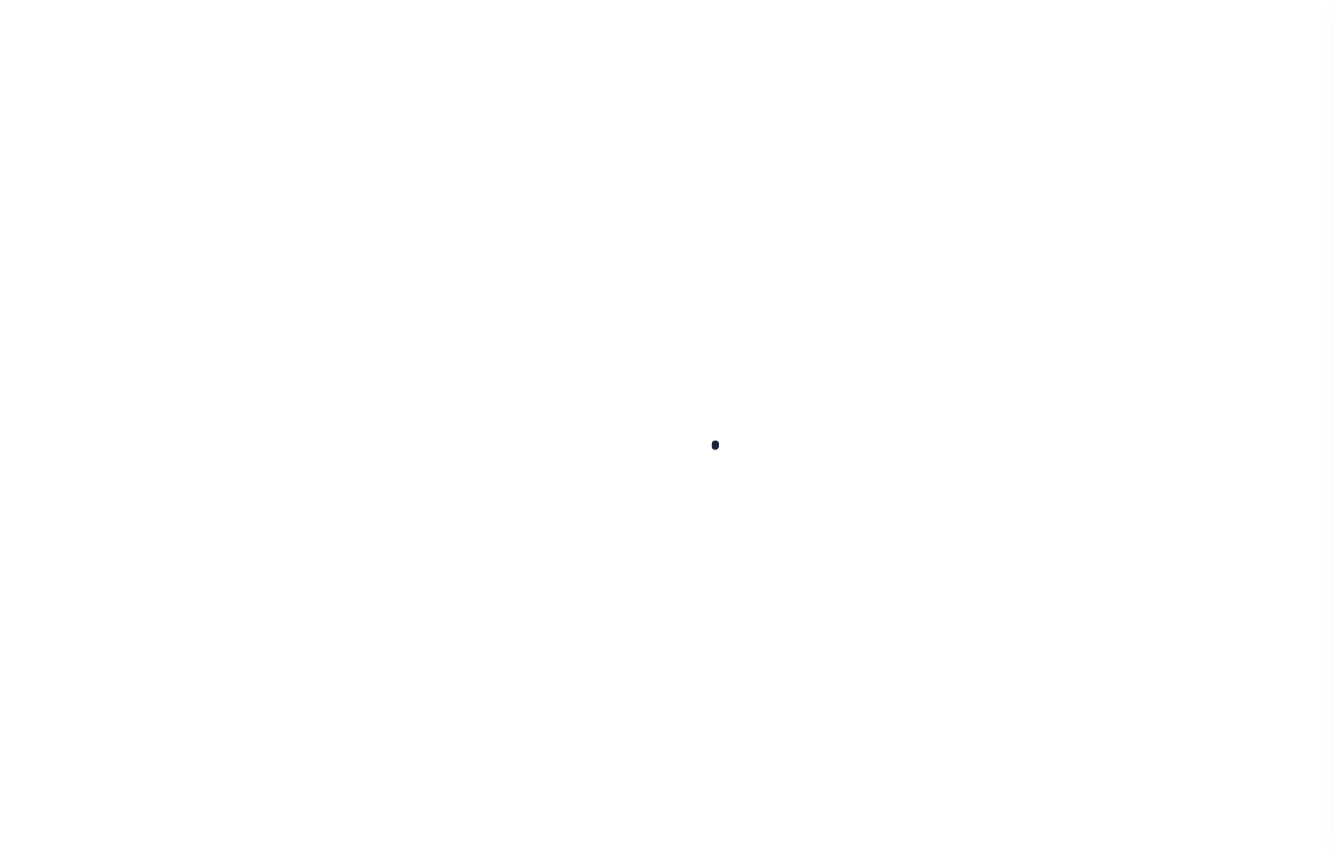 scroll, scrollTop: 0, scrollLeft: 0, axis: both 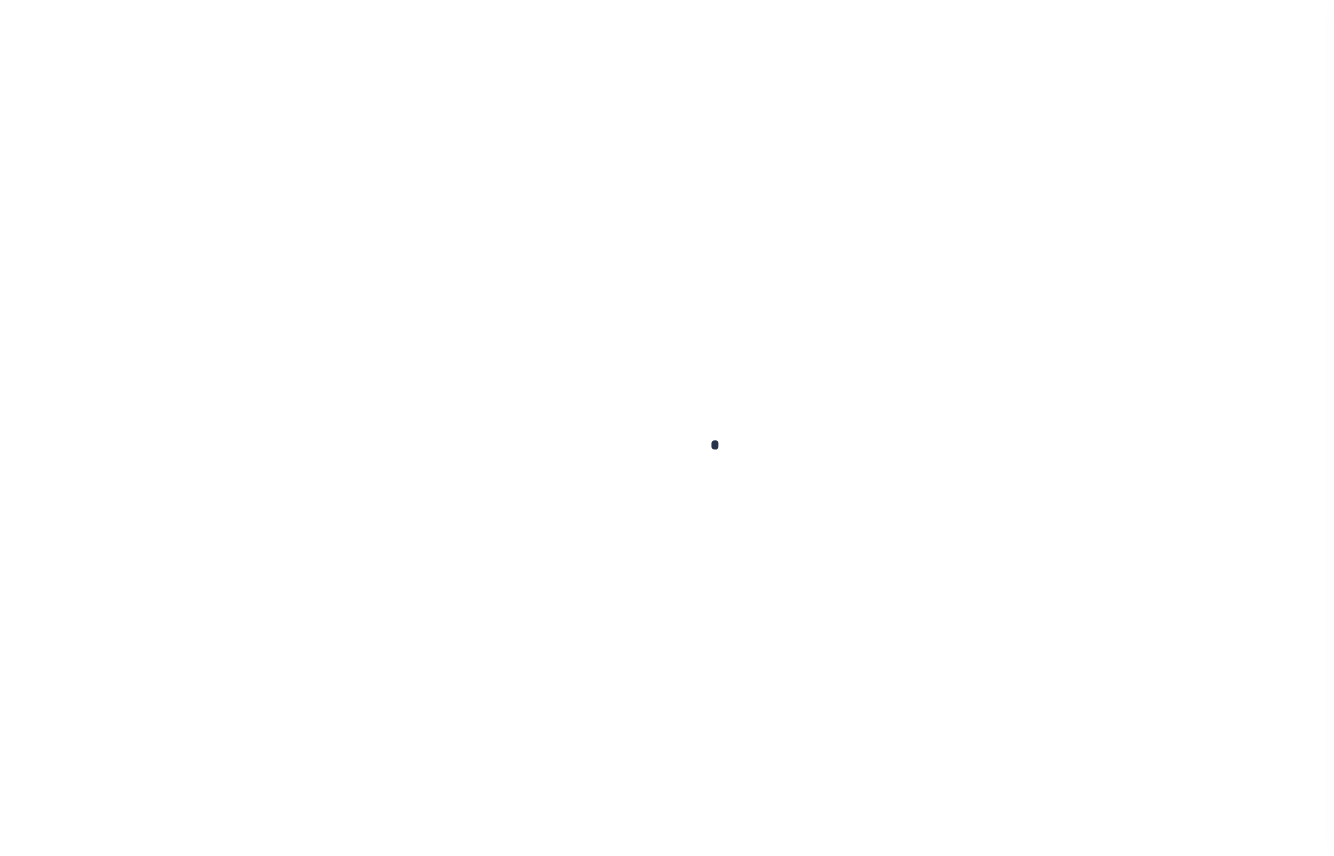 checkbox on "false" 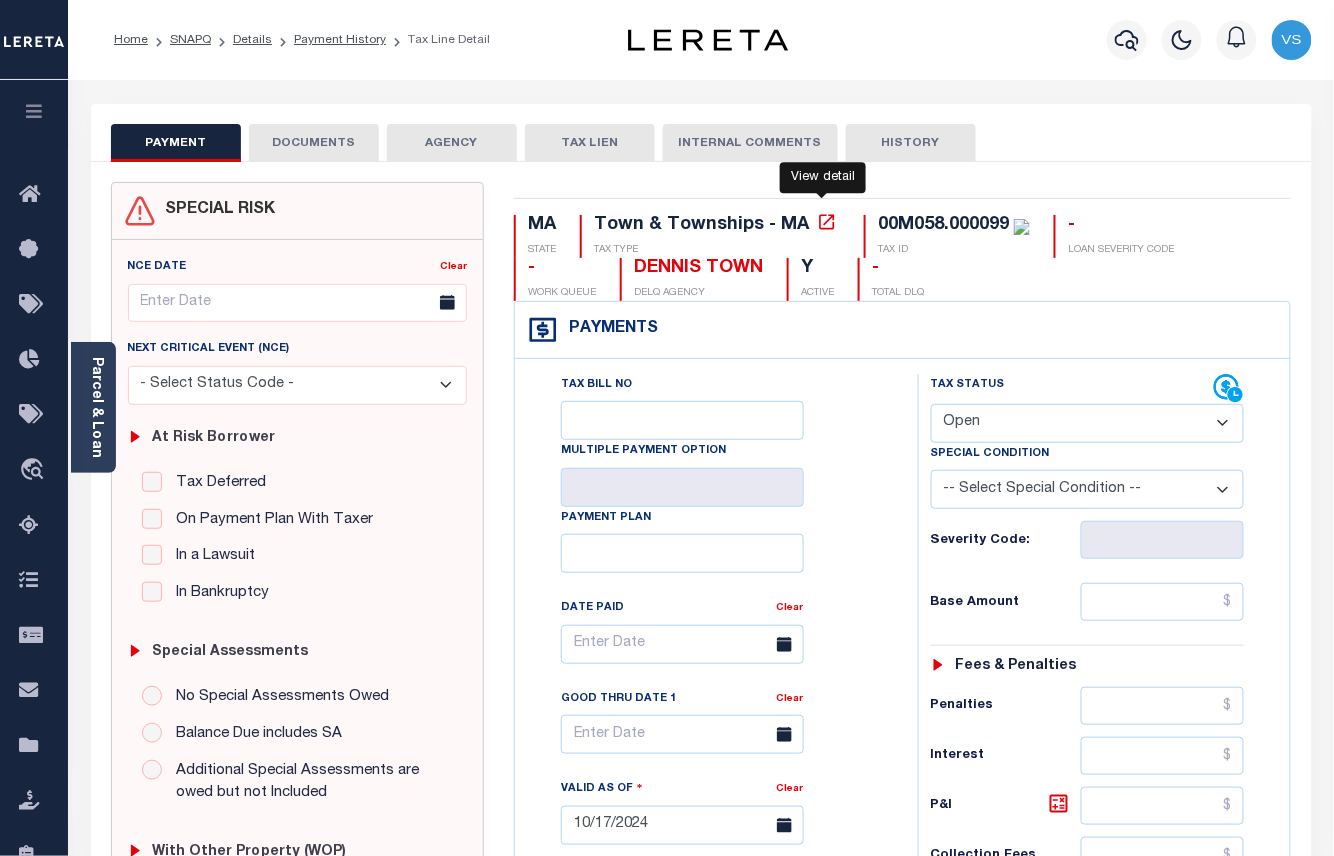 click 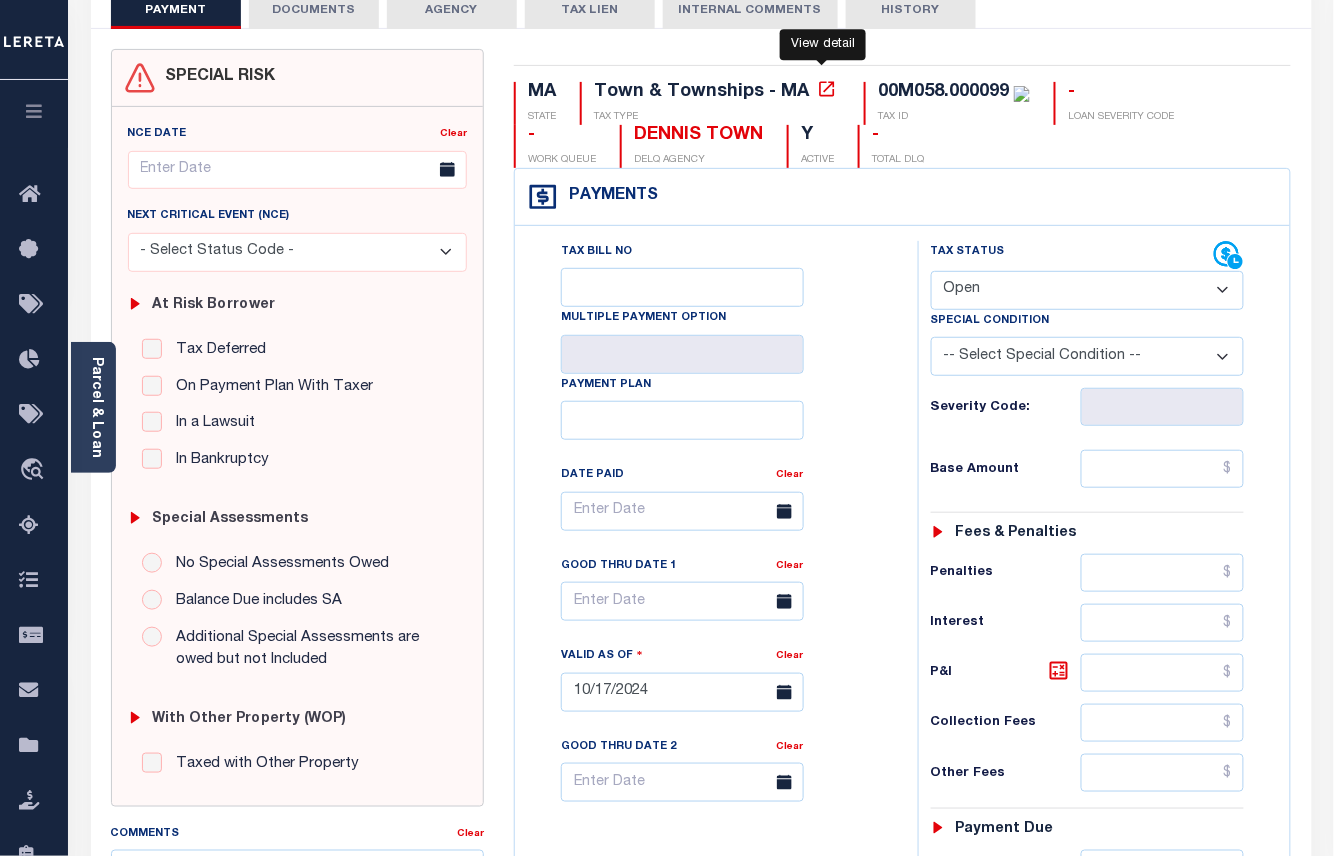 scroll, scrollTop: 0, scrollLeft: 0, axis: both 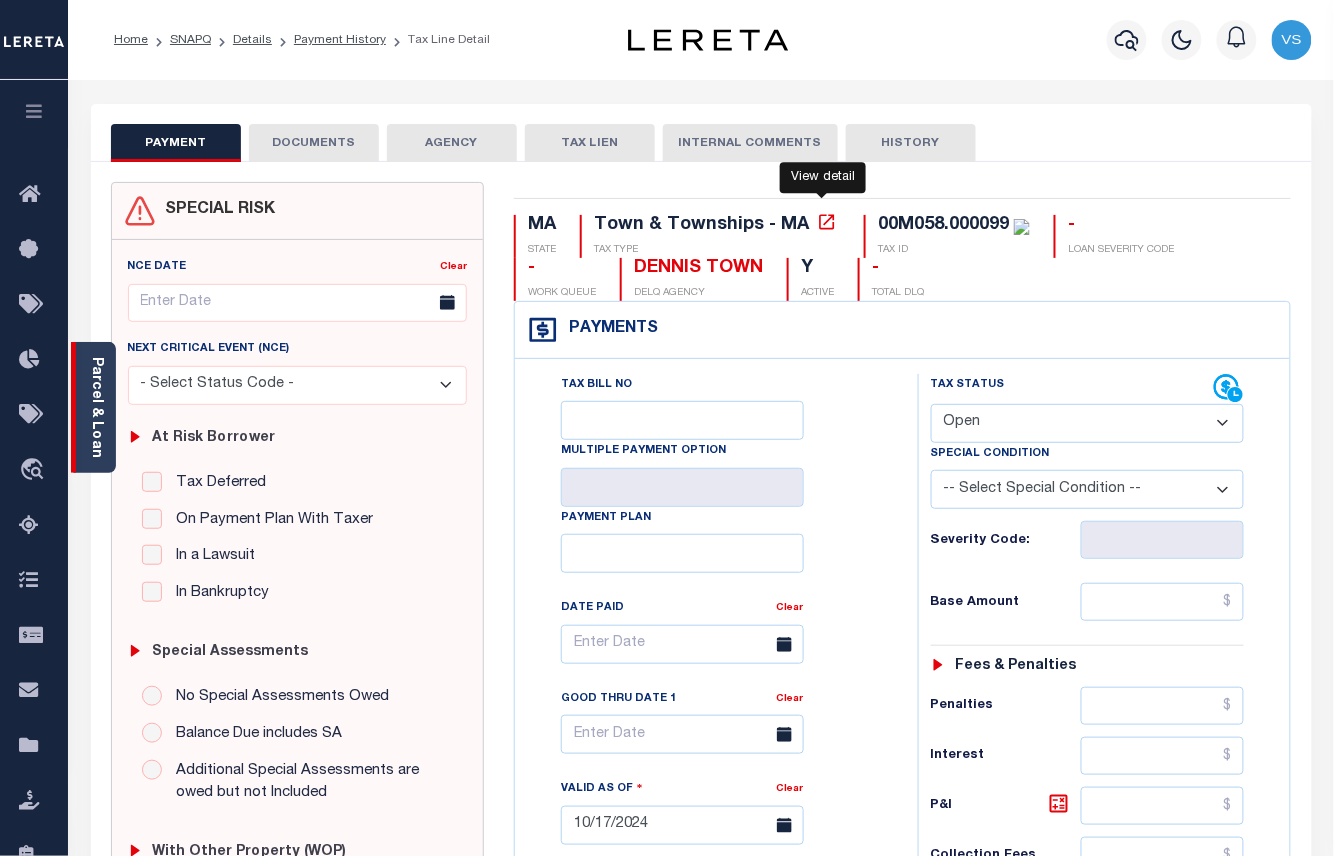 click on "Parcel & Loan" at bounding box center (96, 407) 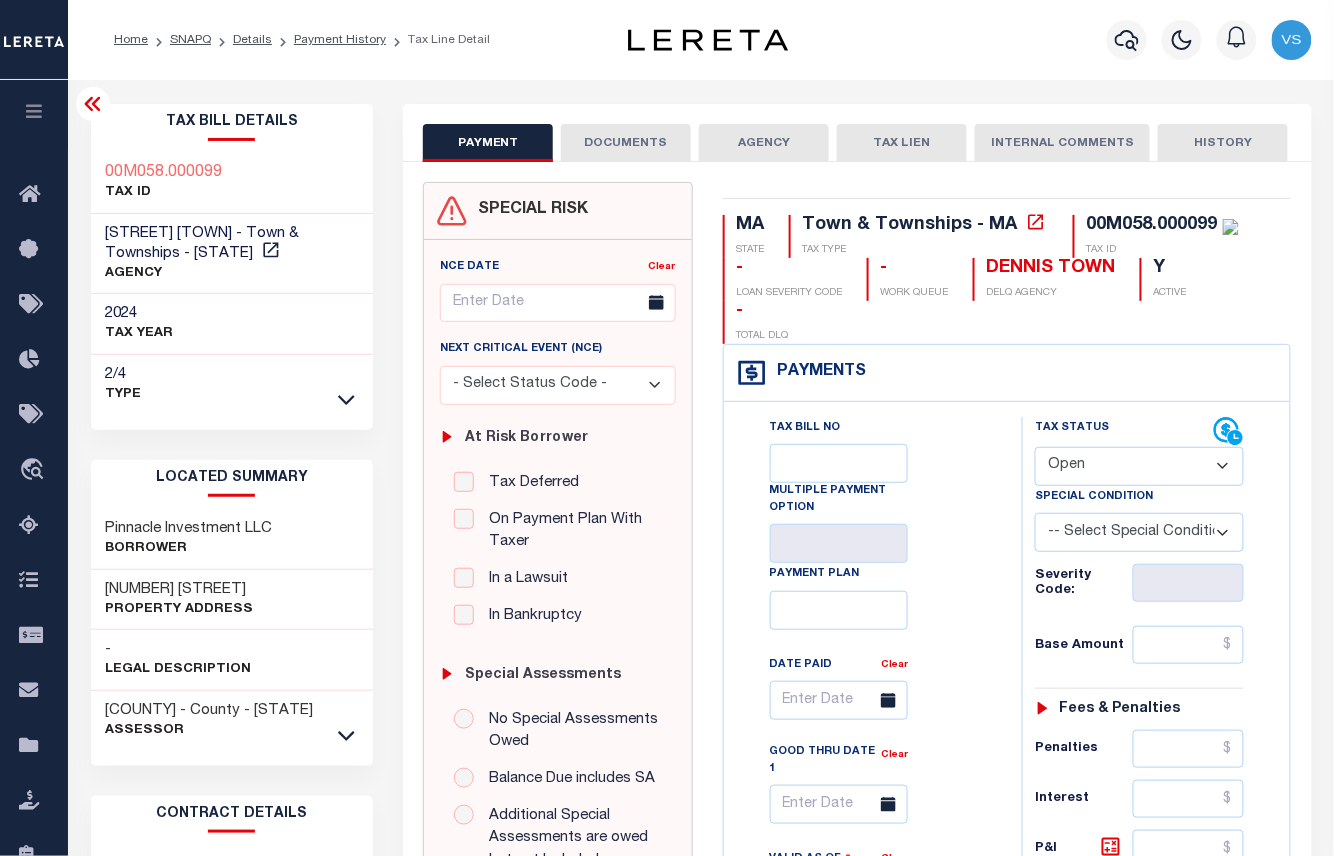 click on "AGENCY" at bounding box center [764, 143] 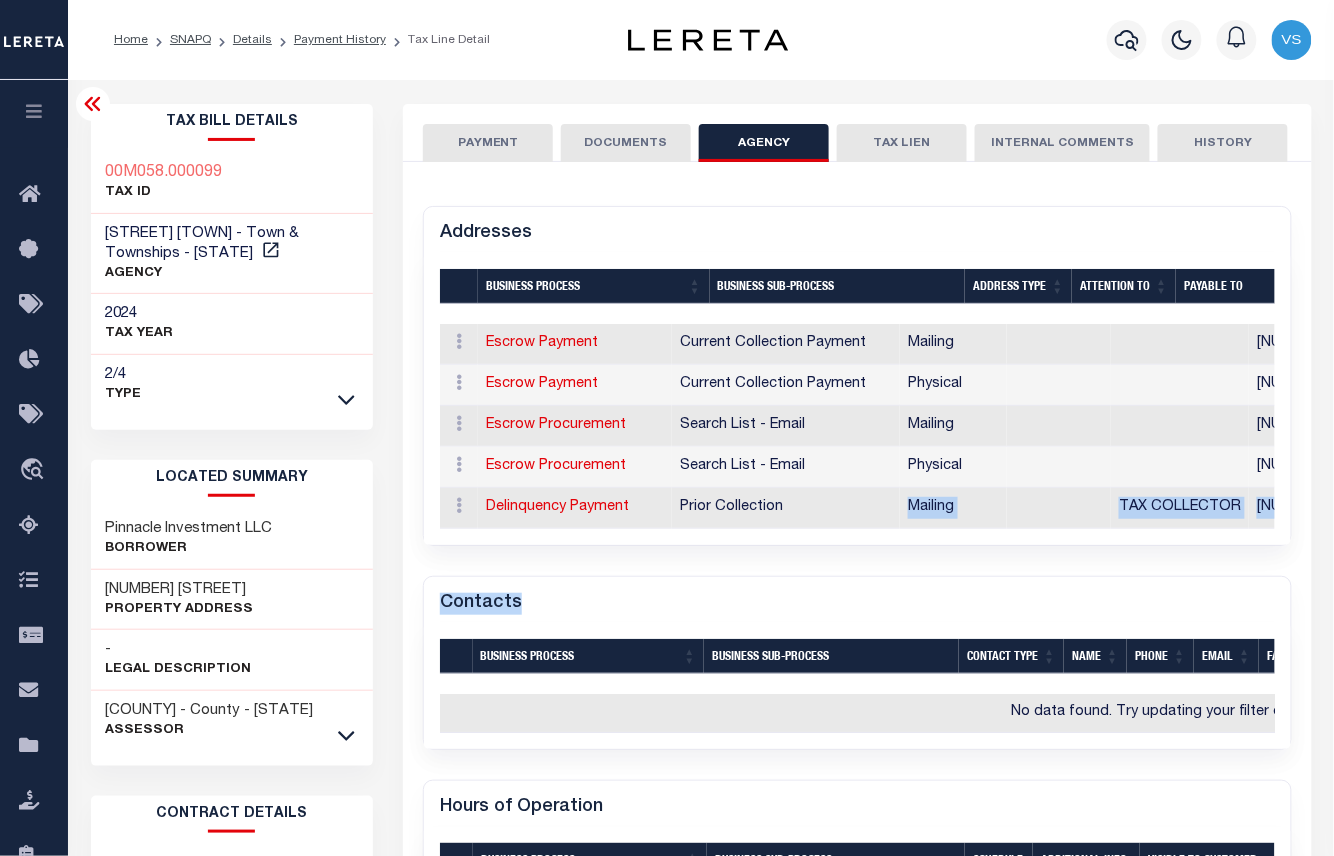 drag, startPoint x: 934, startPoint y: 530, endPoint x: 1149, endPoint y: 564, distance: 217.67177 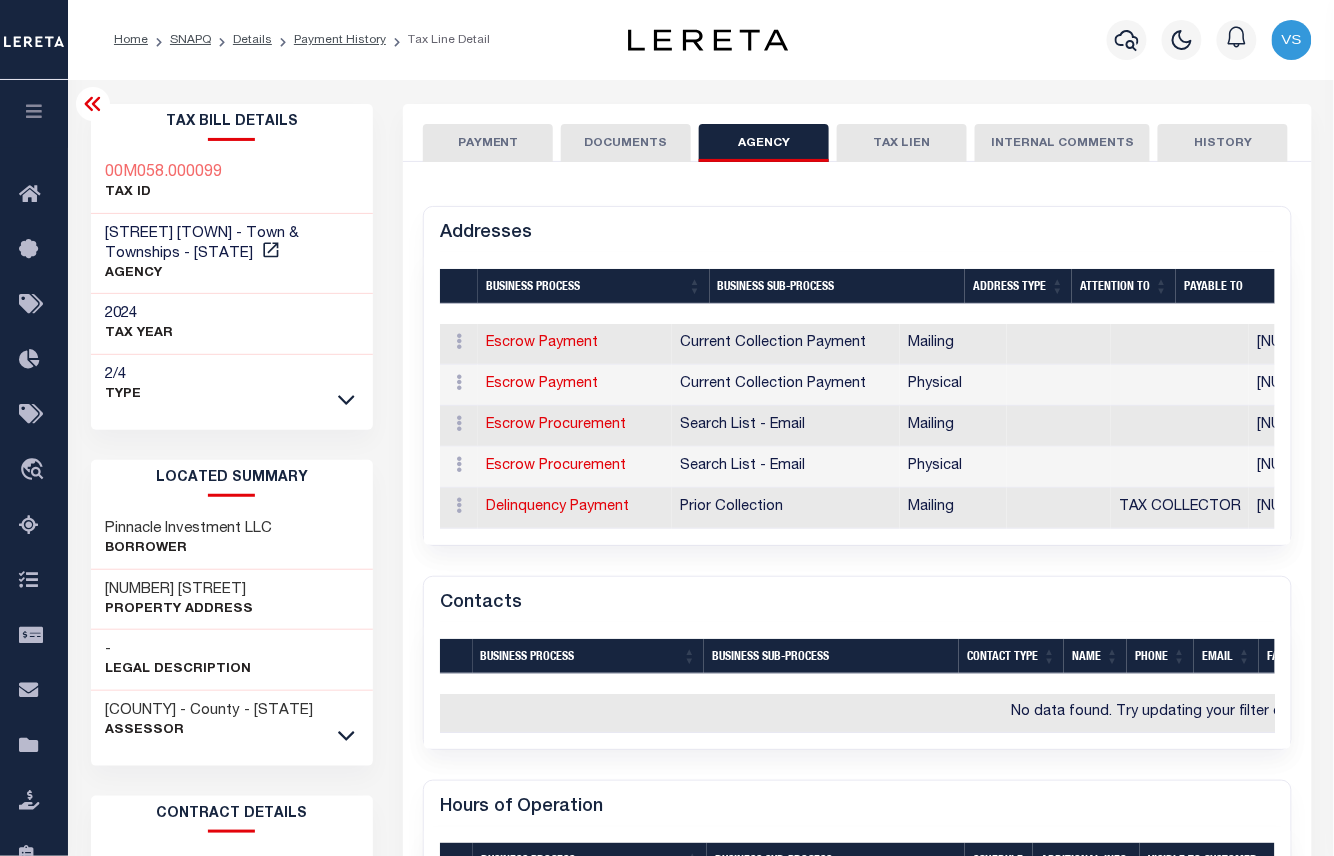 scroll, scrollTop: 0, scrollLeft: 449, axis: horizontal 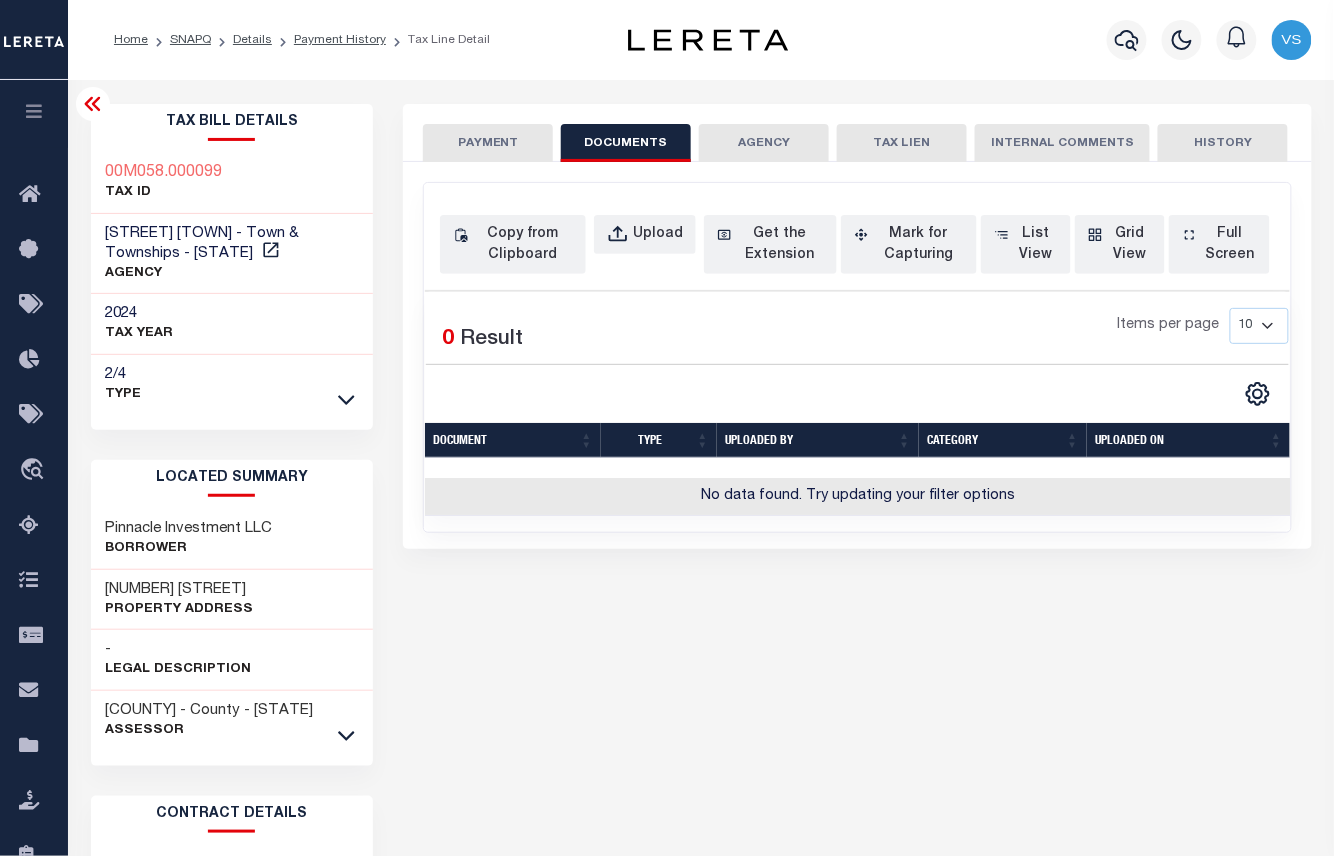 click on "PAYMENT" at bounding box center [488, 143] 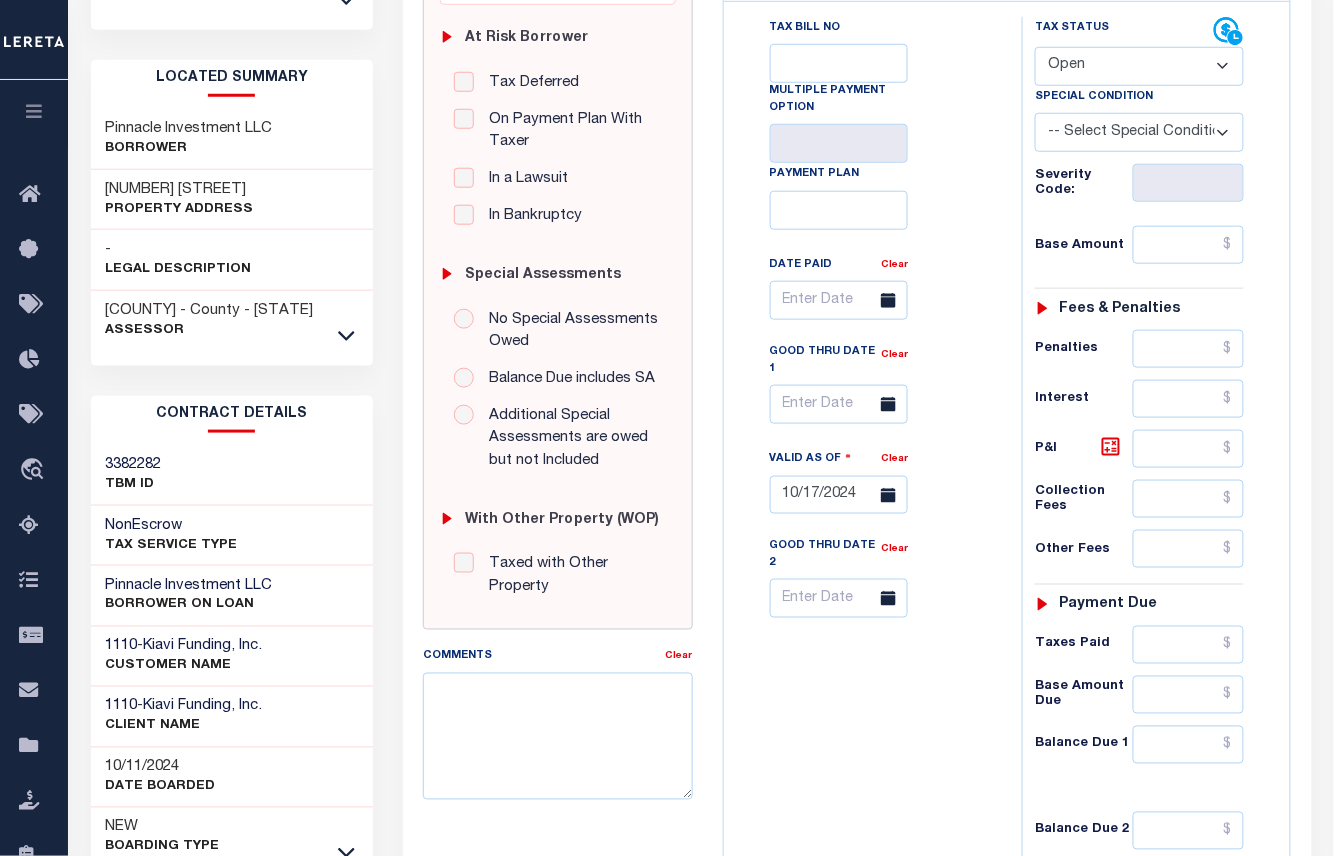 scroll, scrollTop: 0, scrollLeft: 0, axis: both 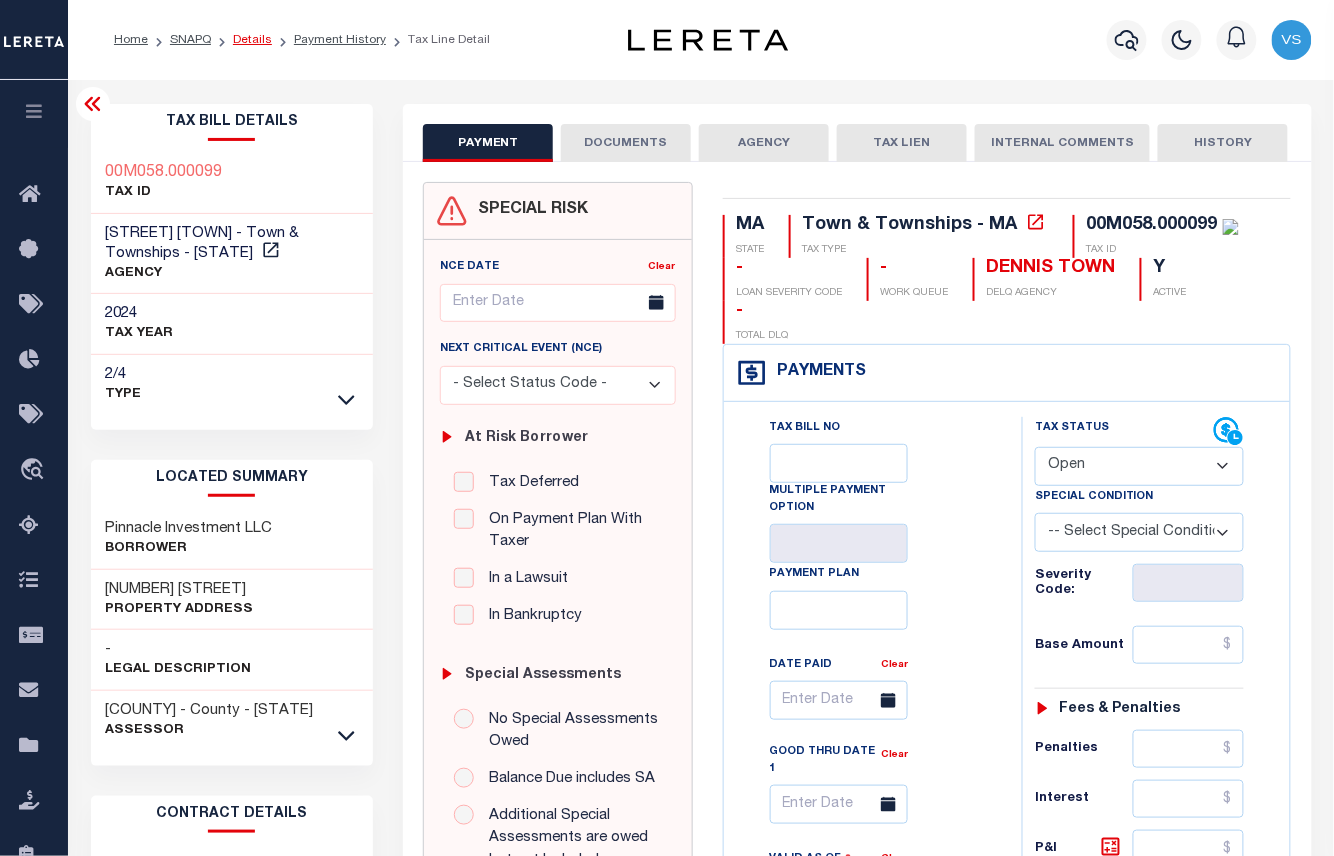 click on "Details" at bounding box center (252, 40) 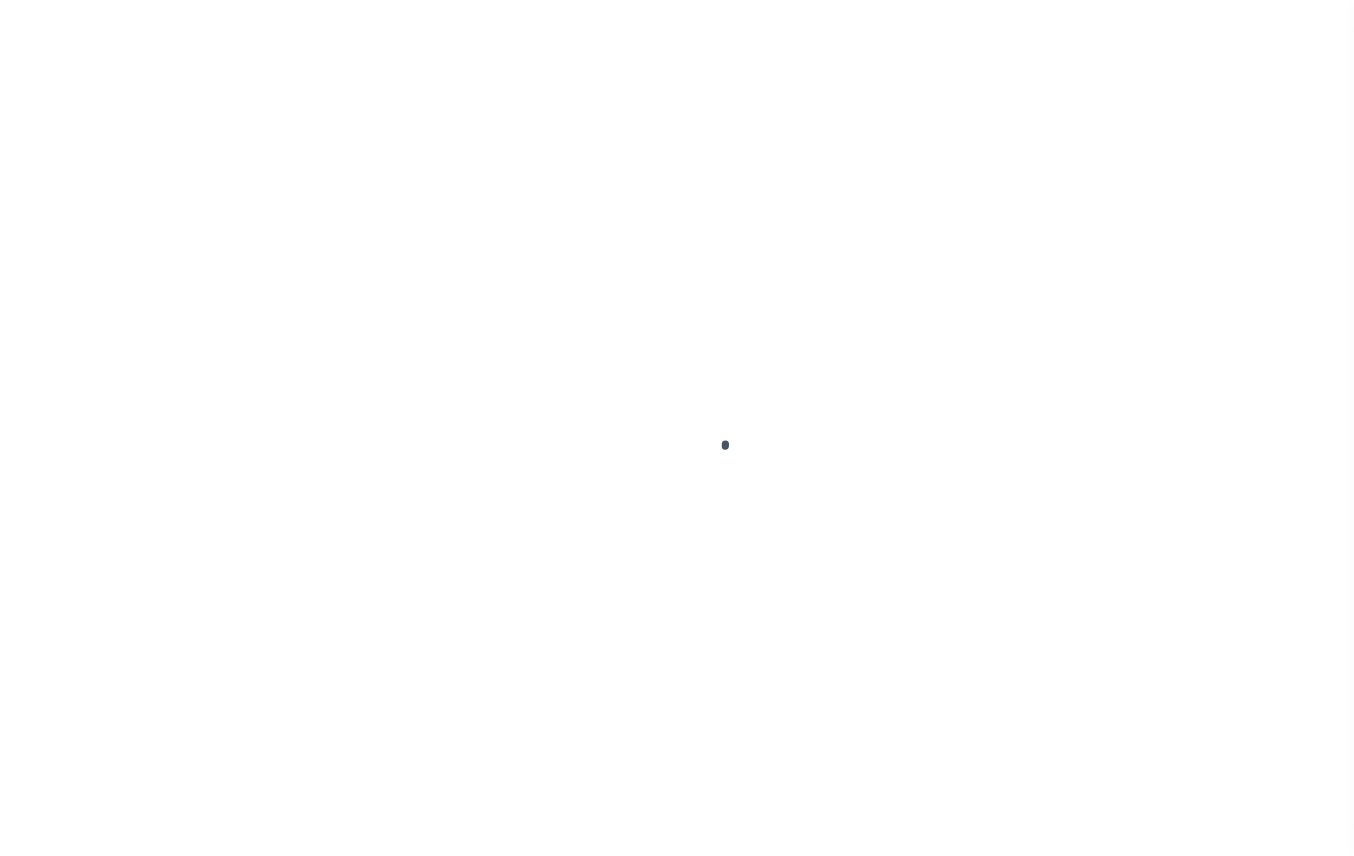scroll, scrollTop: 0, scrollLeft: 0, axis: both 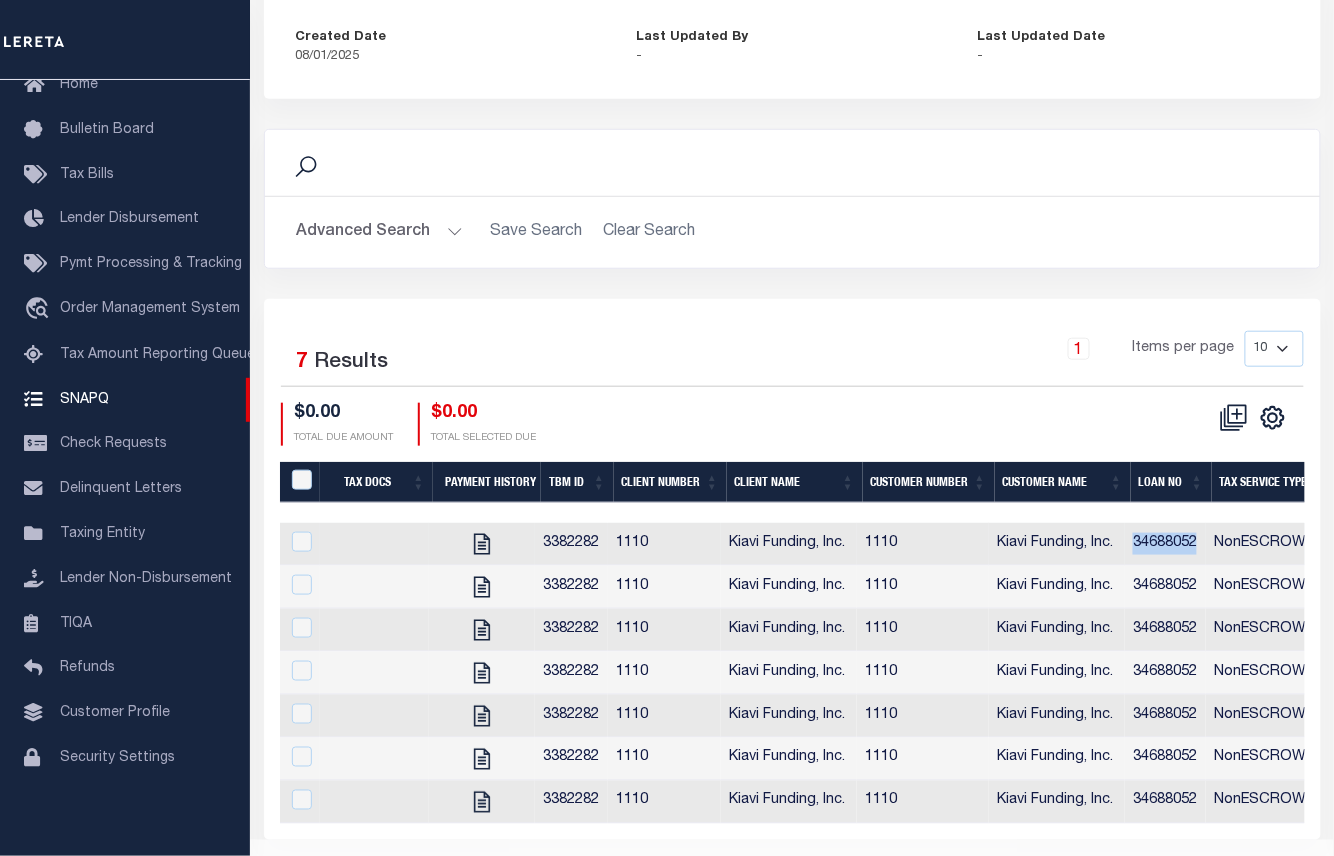 drag, startPoint x: 1210, startPoint y: 544, endPoint x: 1141, endPoint y: 549, distance: 69.18092 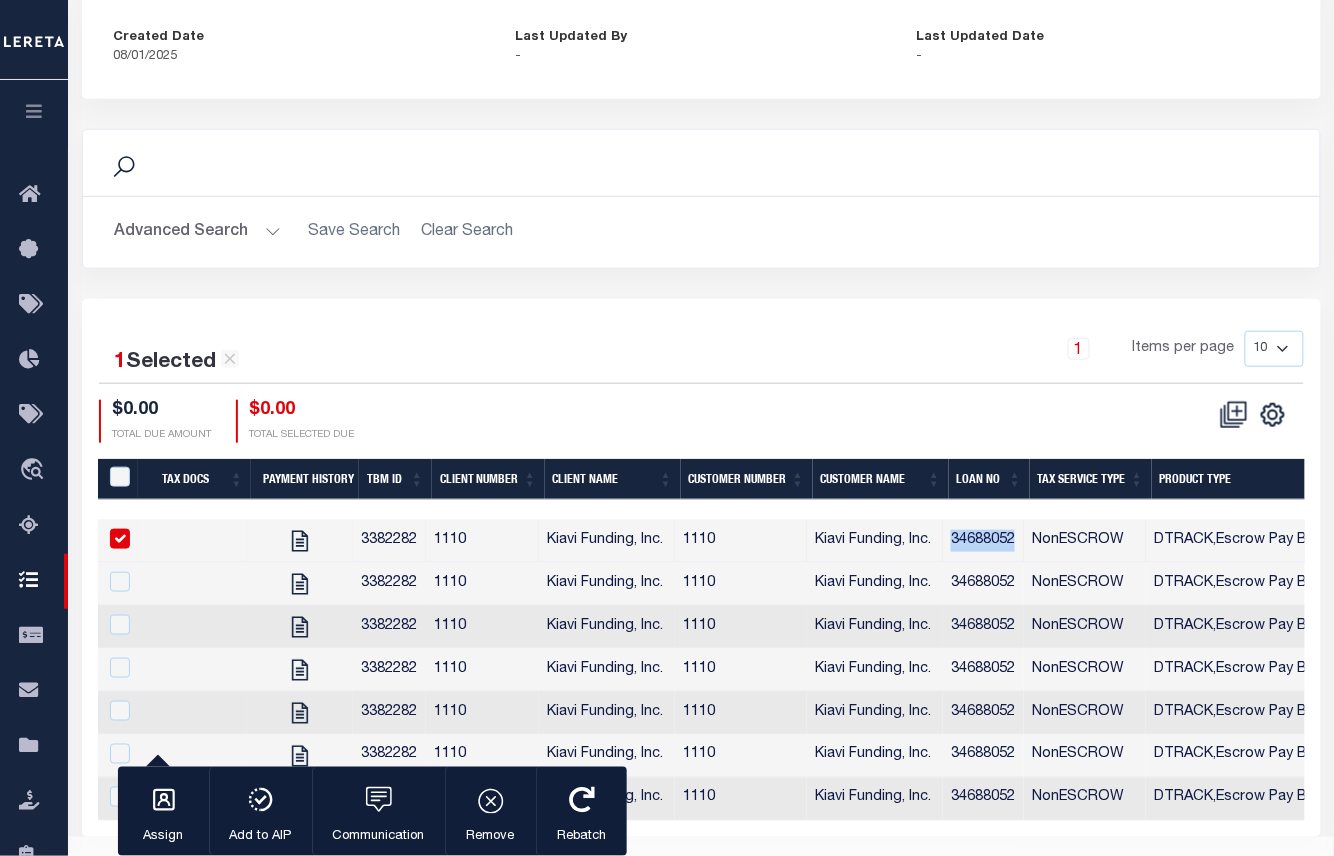 copy on "34688052" 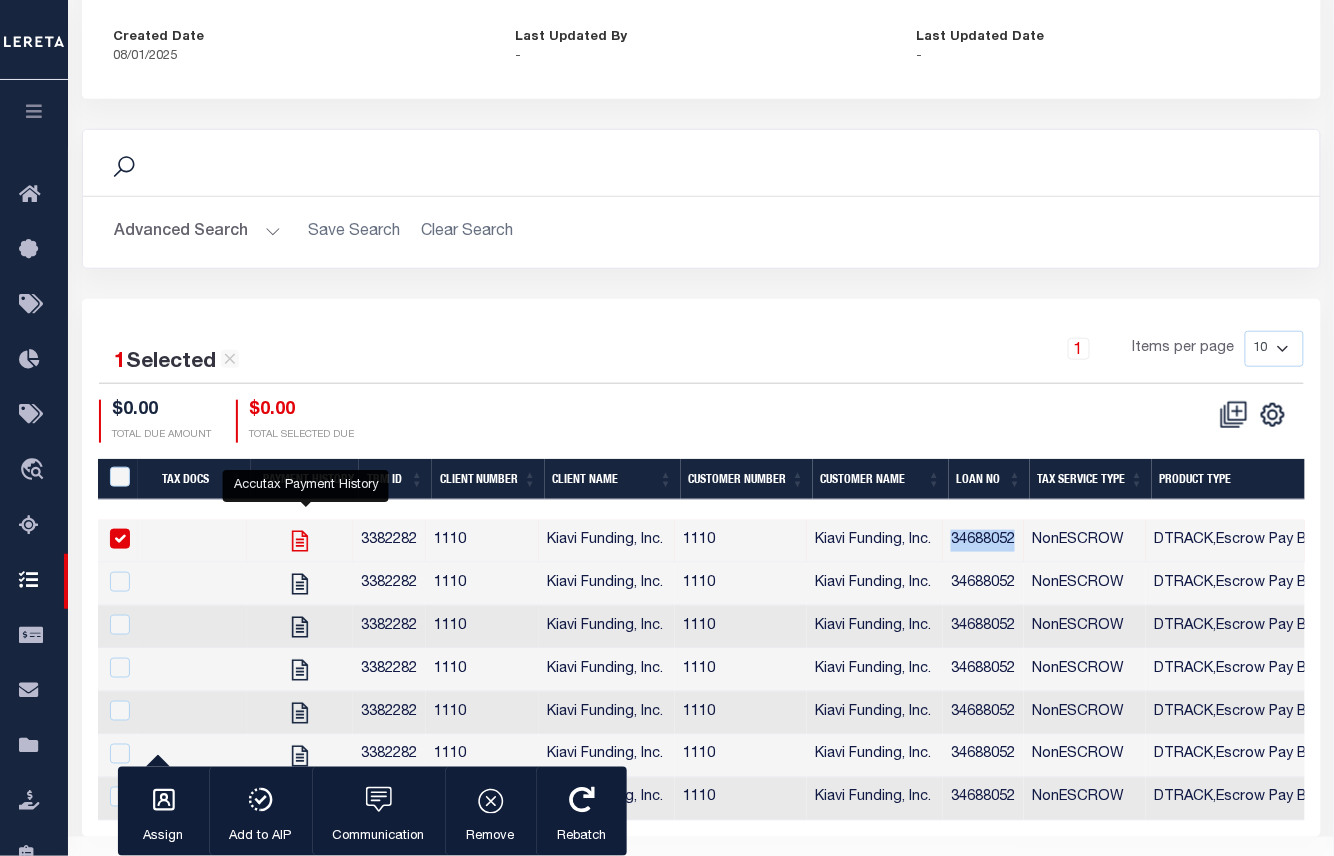 click 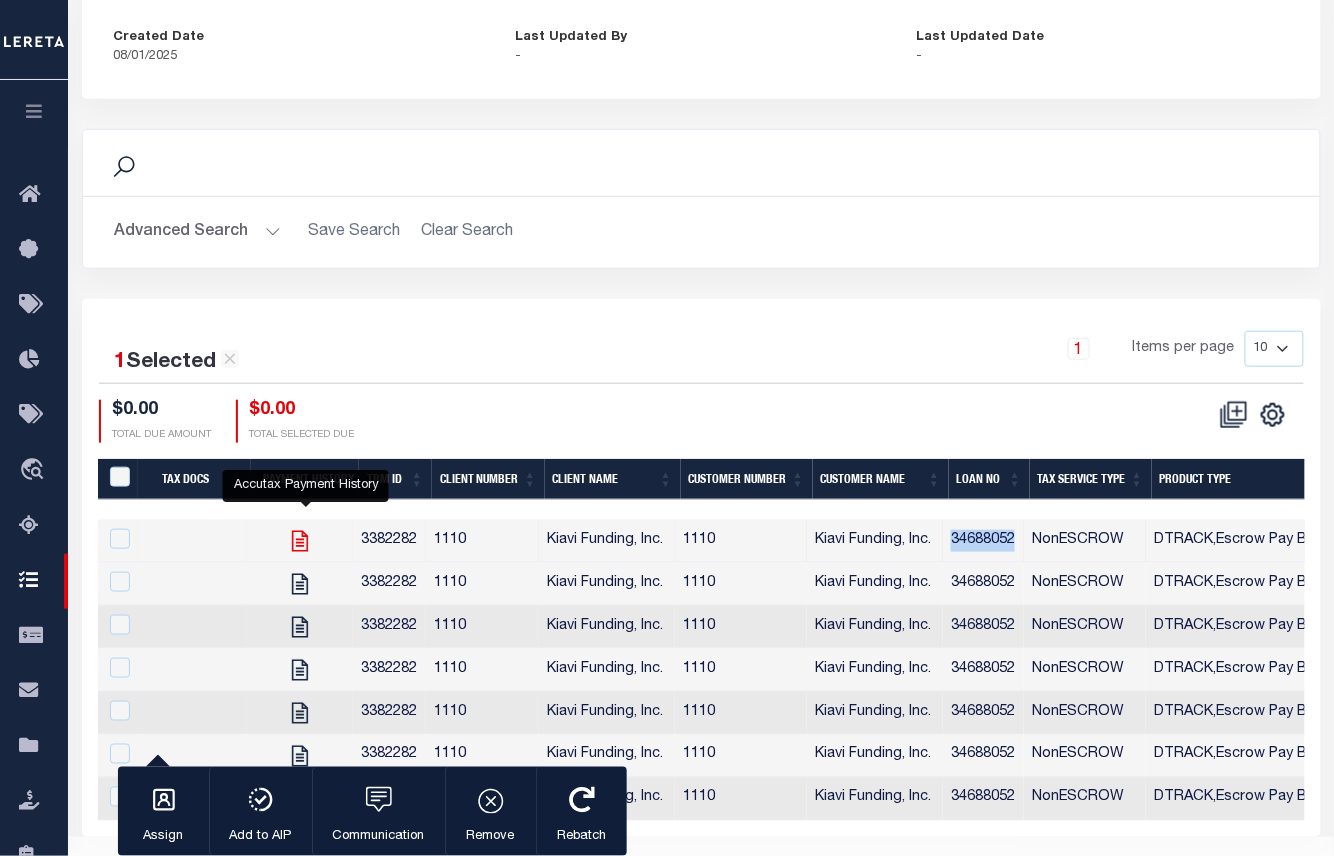 checkbox on "false" 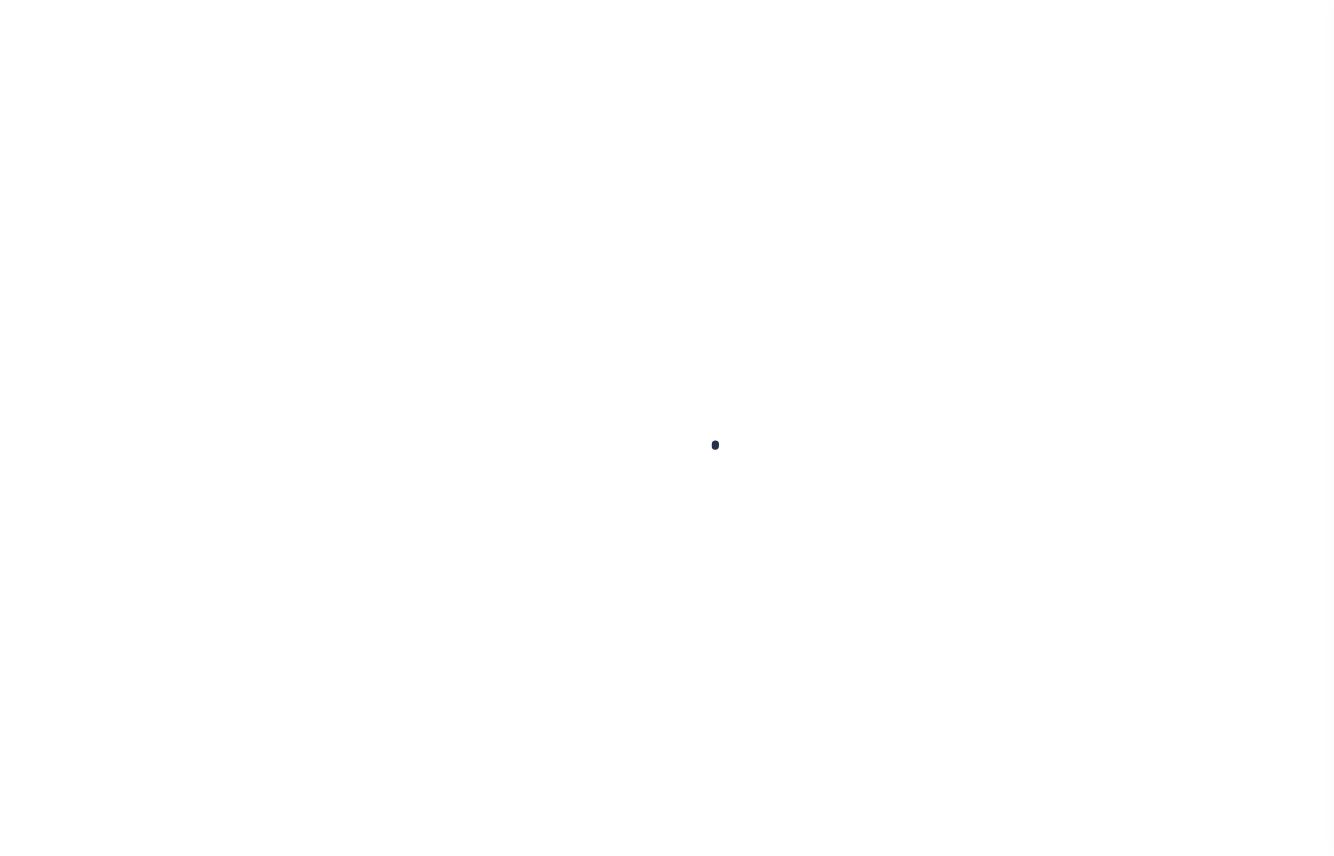 scroll, scrollTop: 0, scrollLeft: 0, axis: both 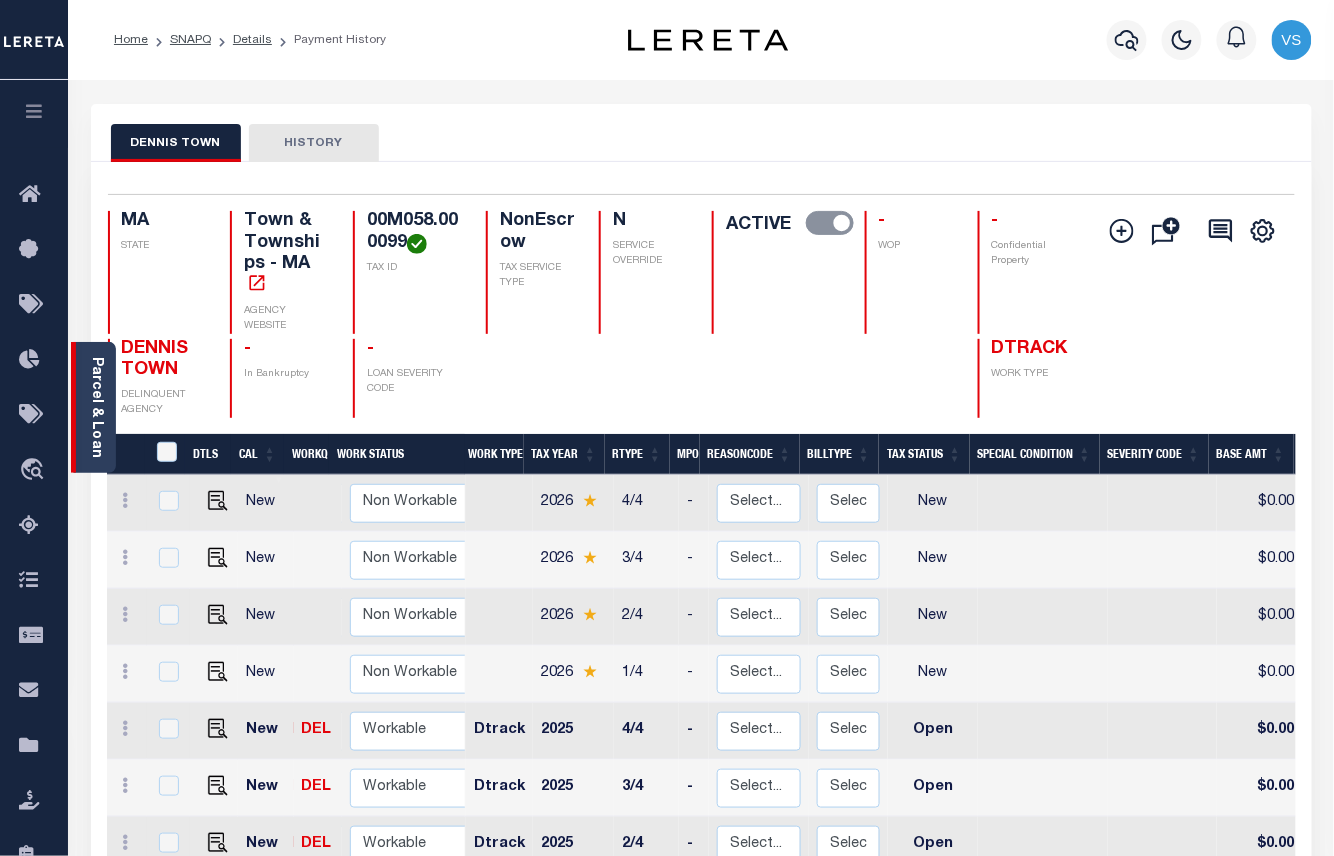 click on "Parcel & Loan" at bounding box center (96, 407) 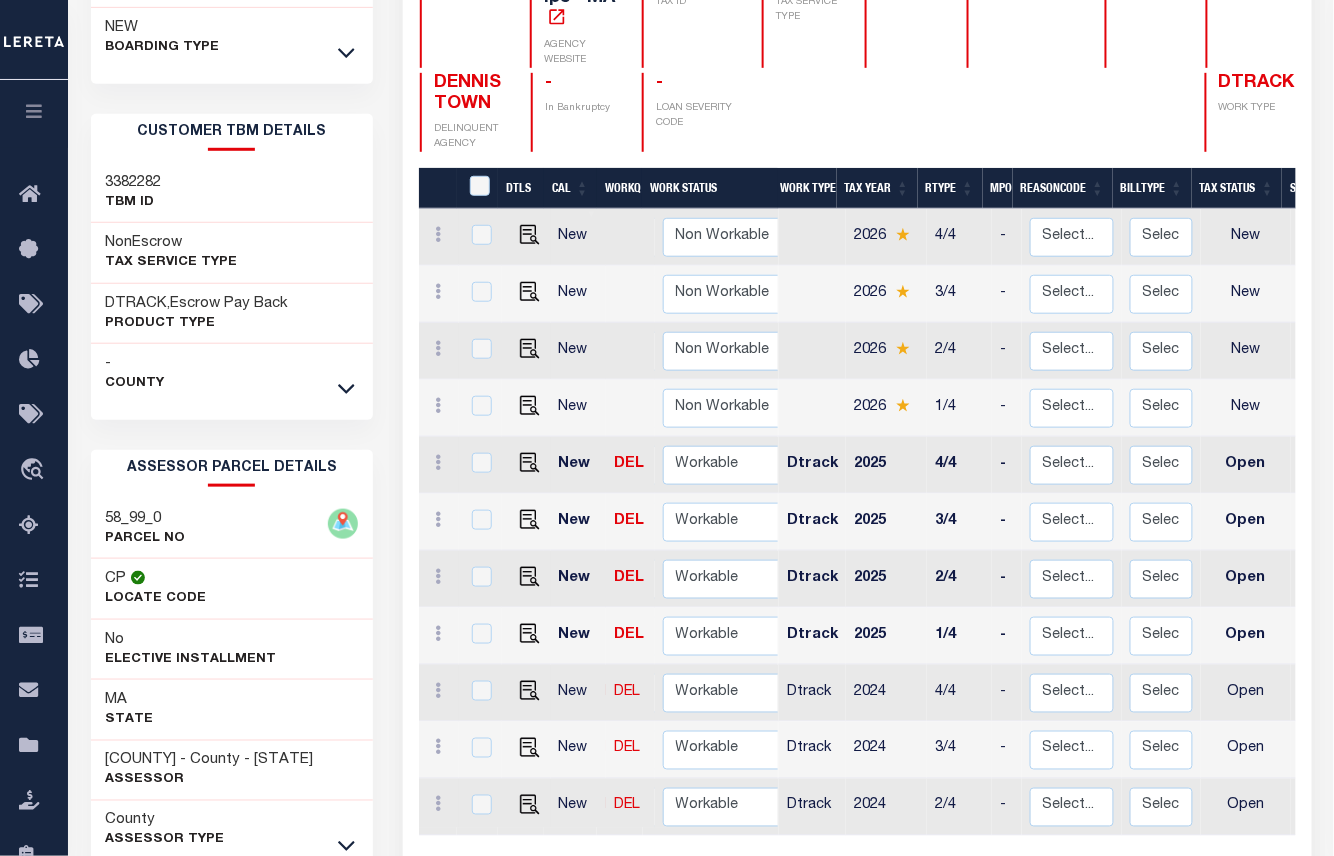 scroll, scrollTop: 400, scrollLeft: 0, axis: vertical 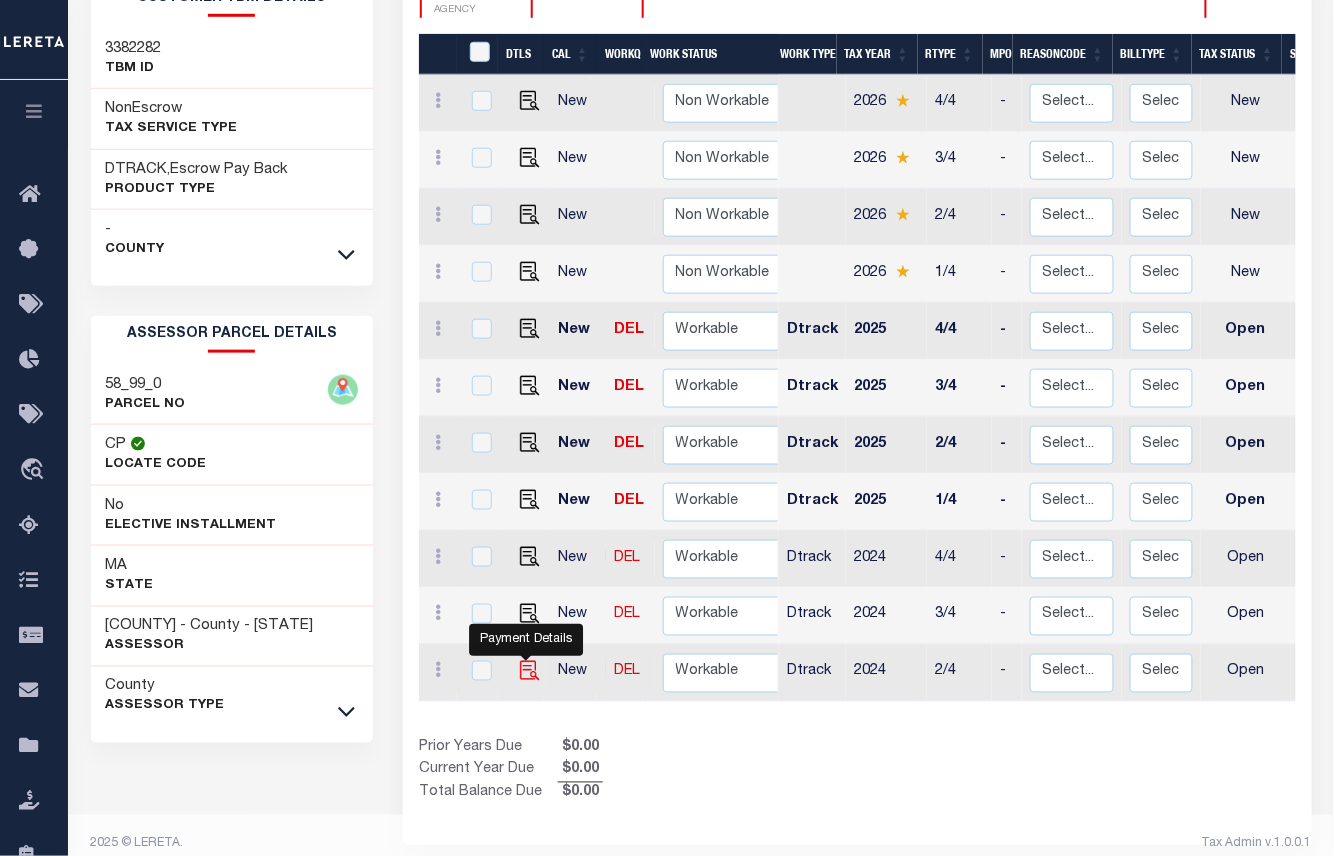 click at bounding box center [530, 671] 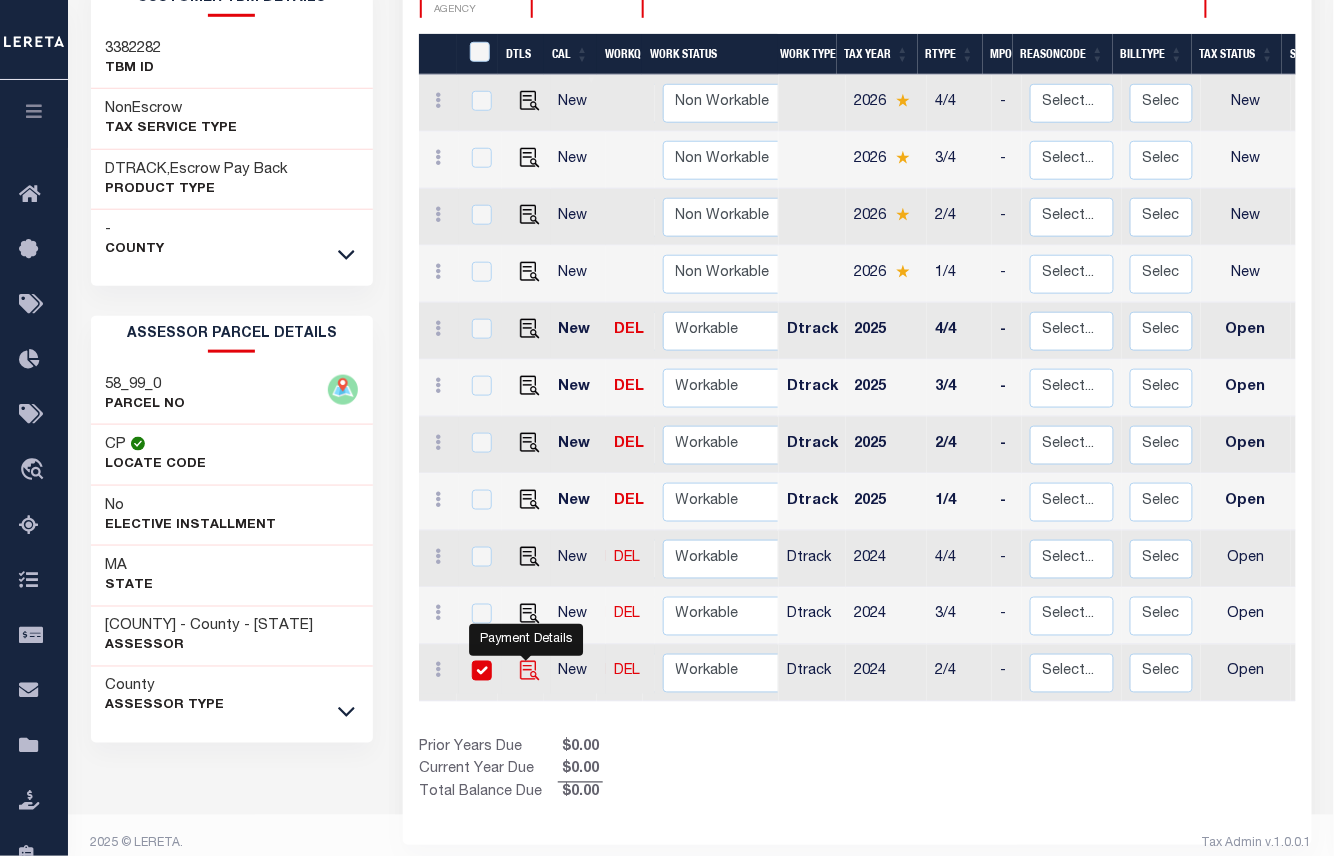 checkbox on "true" 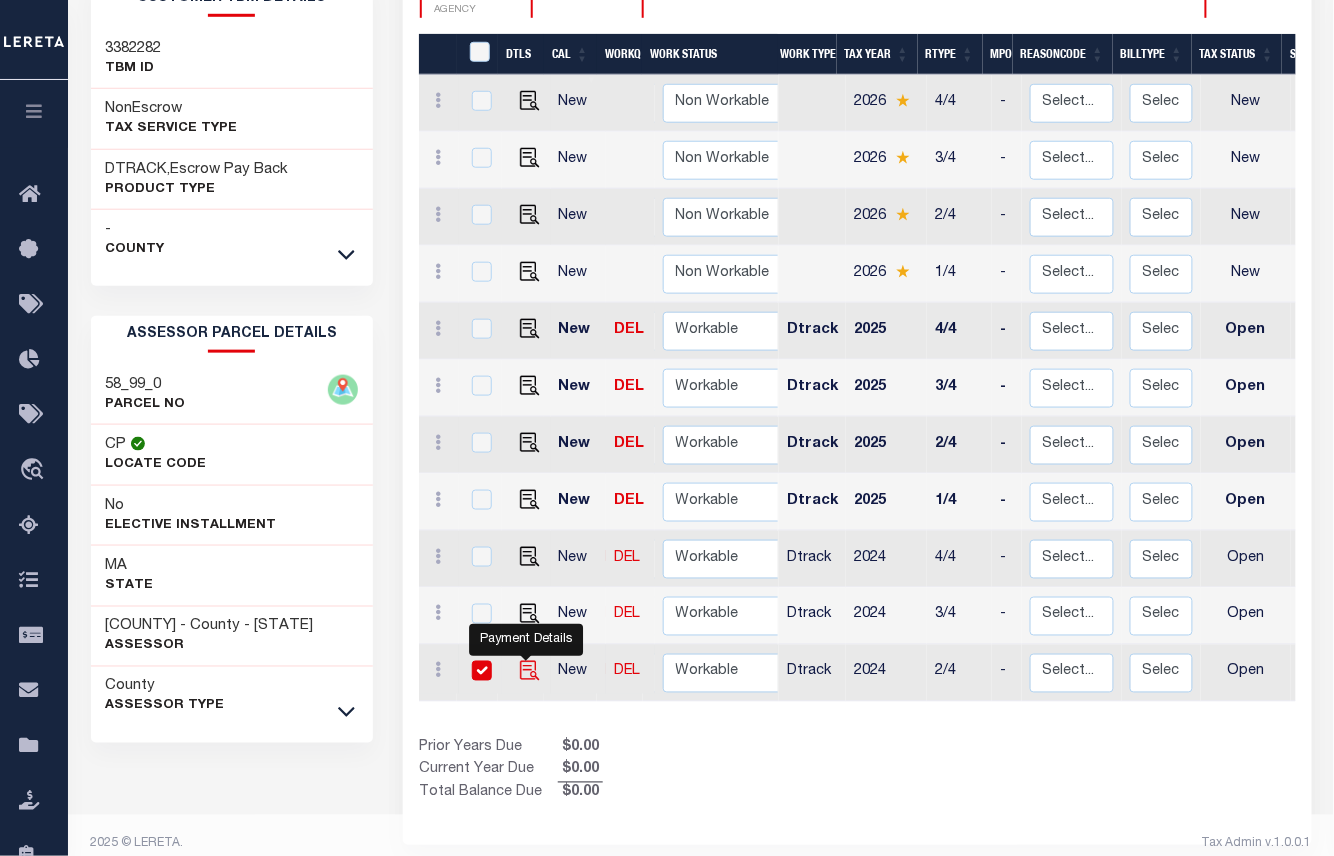 checkbox on "true" 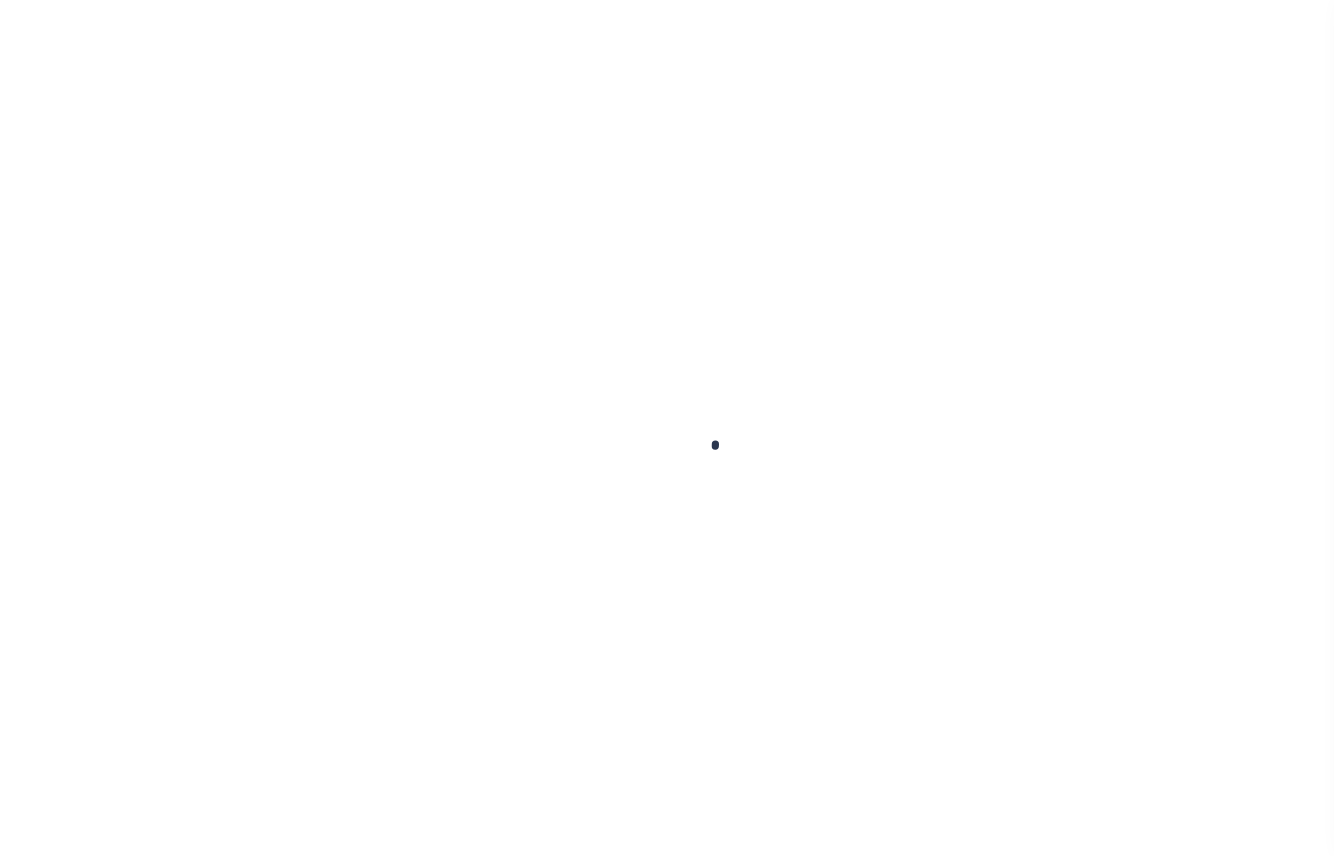 scroll, scrollTop: 0, scrollLeft: 0, axis: both 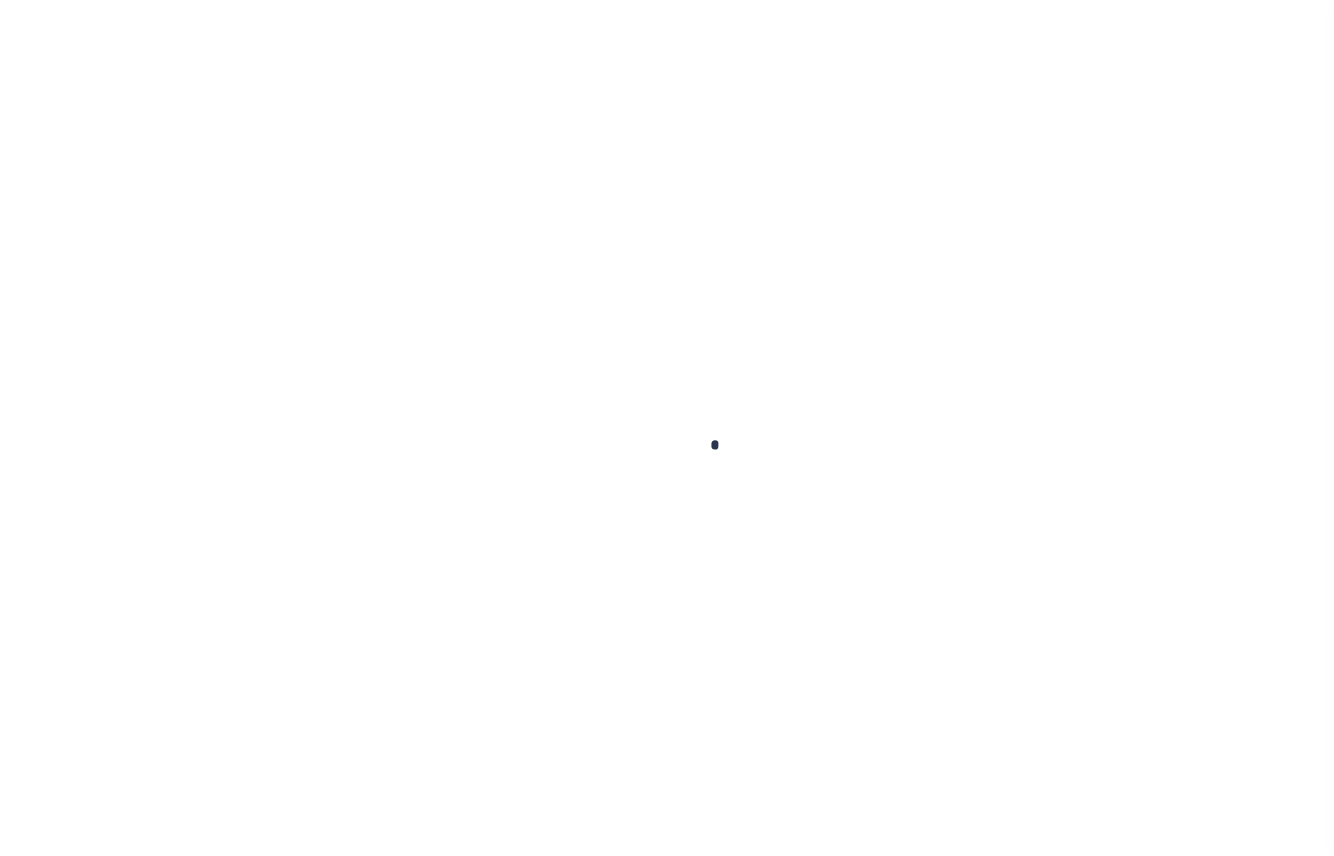 checkbox on "false" 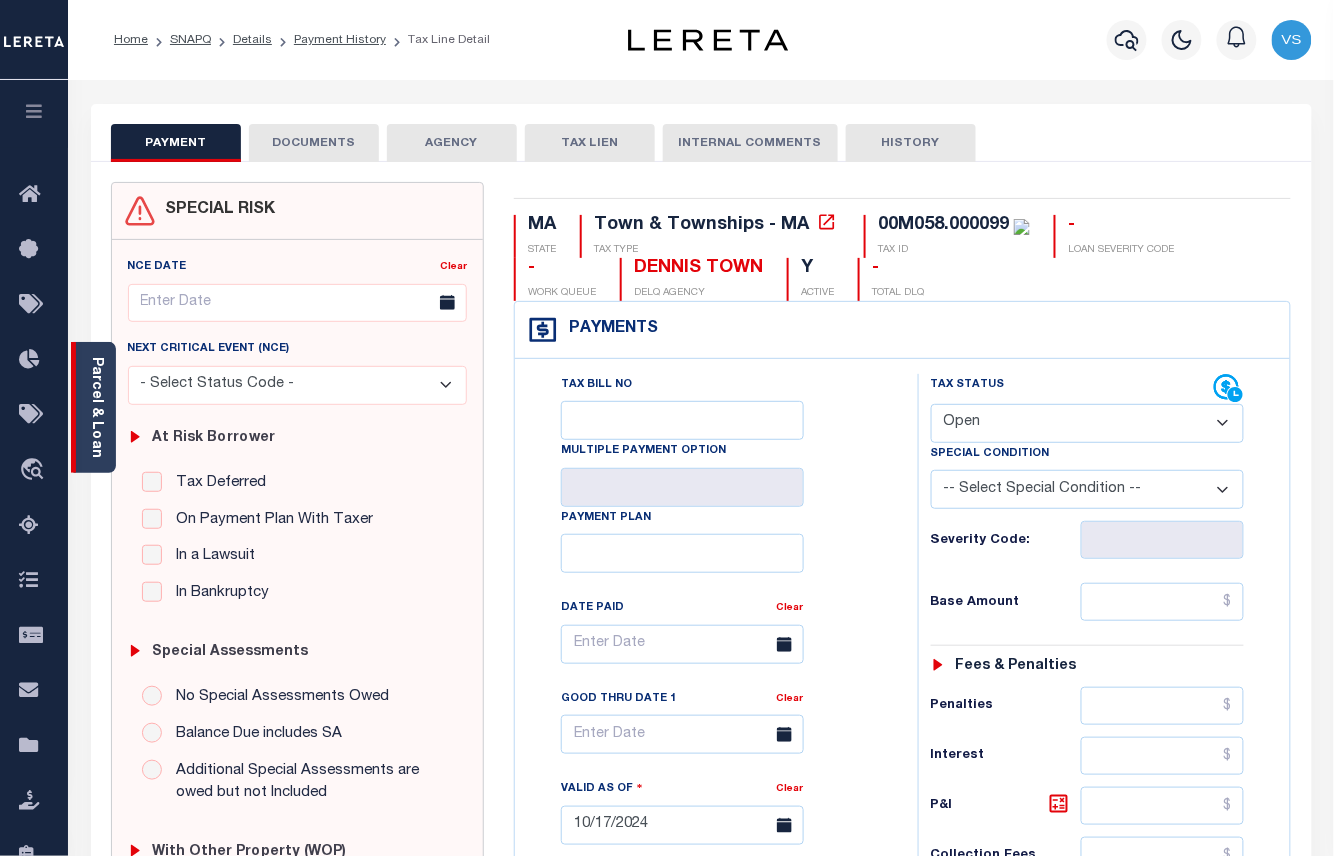 click on "Parcel & Loan" at bounding box center [96, 407] 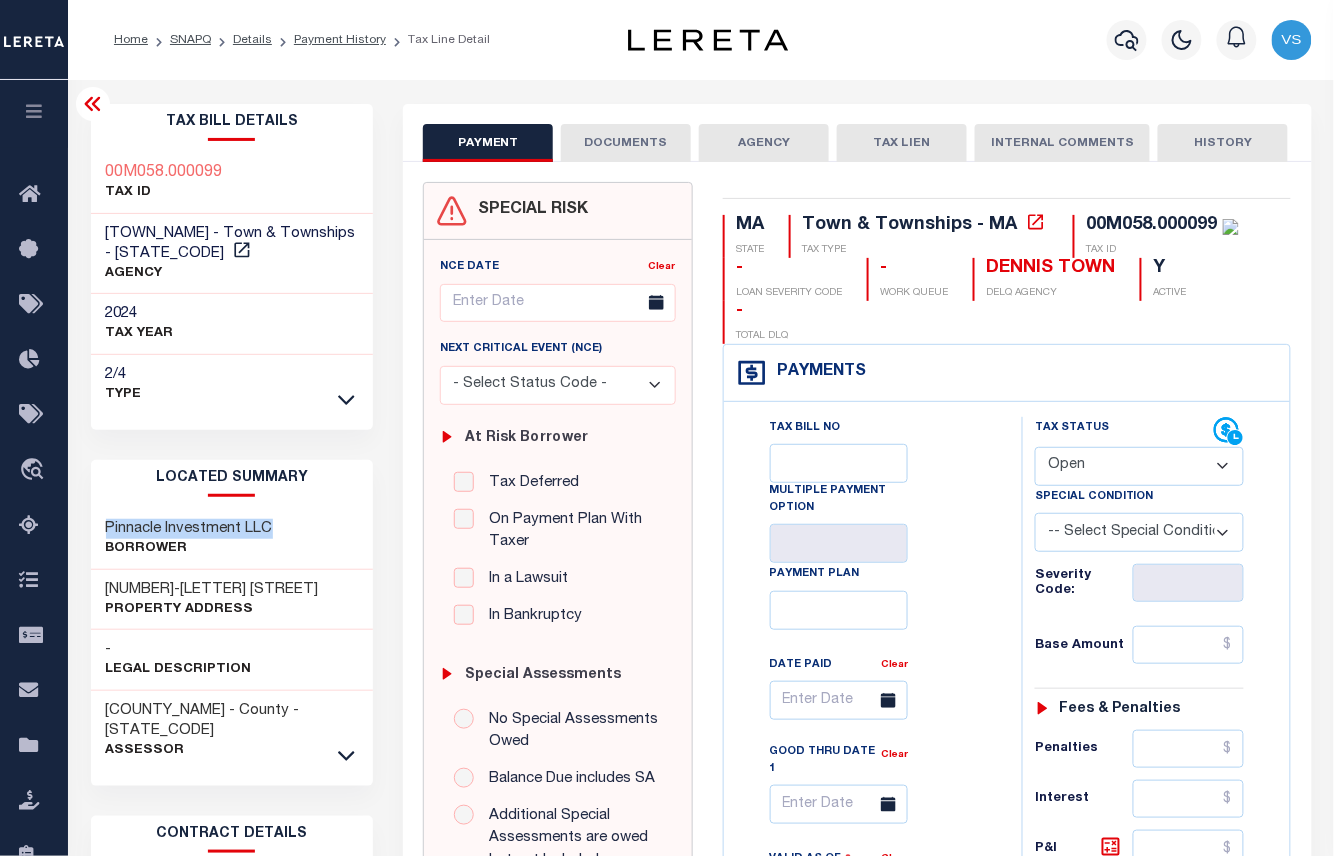 drag, startPoint x: 294, startPoint y: 529, endPoint x: 104, endPoint y: 525, distance: 190.0421 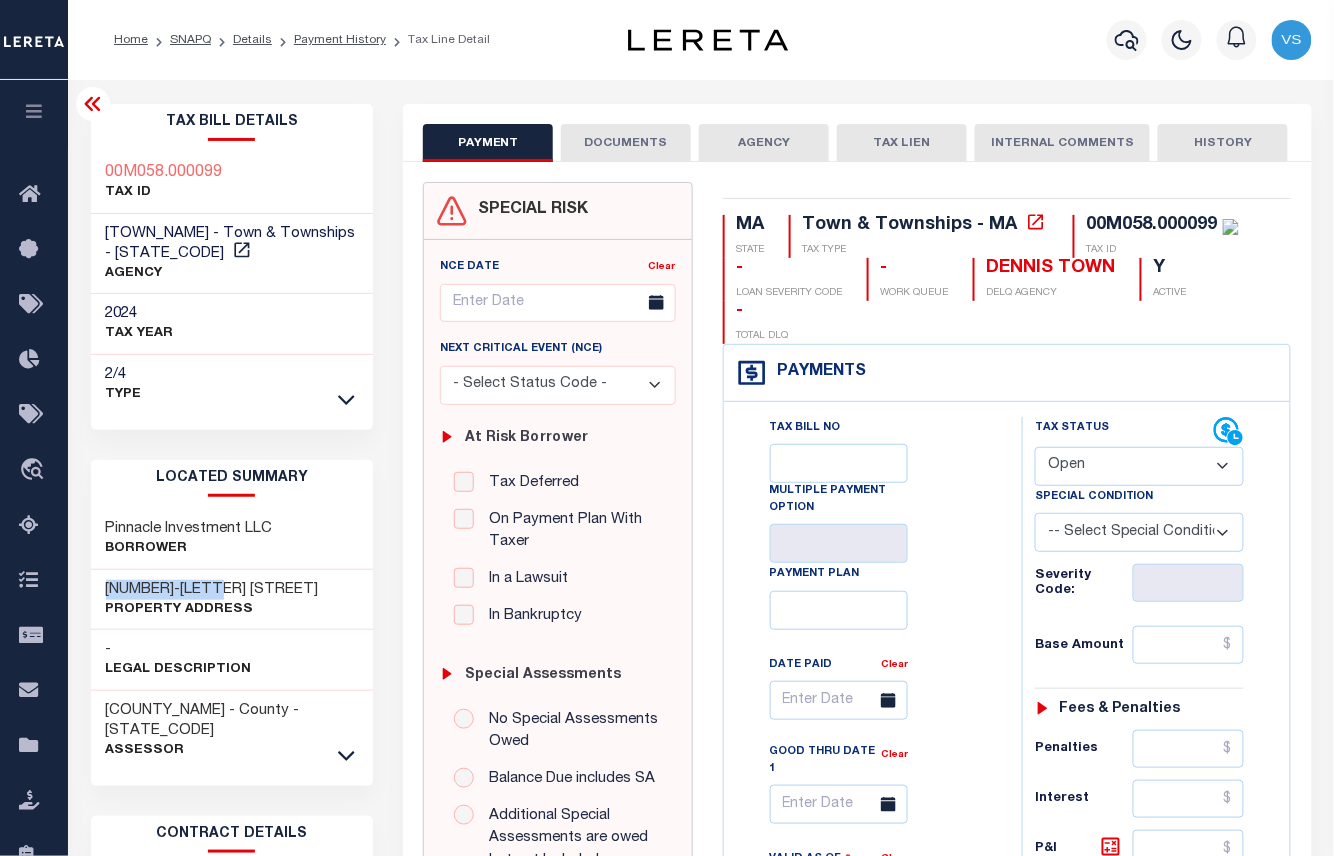drag, startPoint x: 246, startPoint y: 588, endPoint x: 82, endPoint y: 592, distance: 164.04877 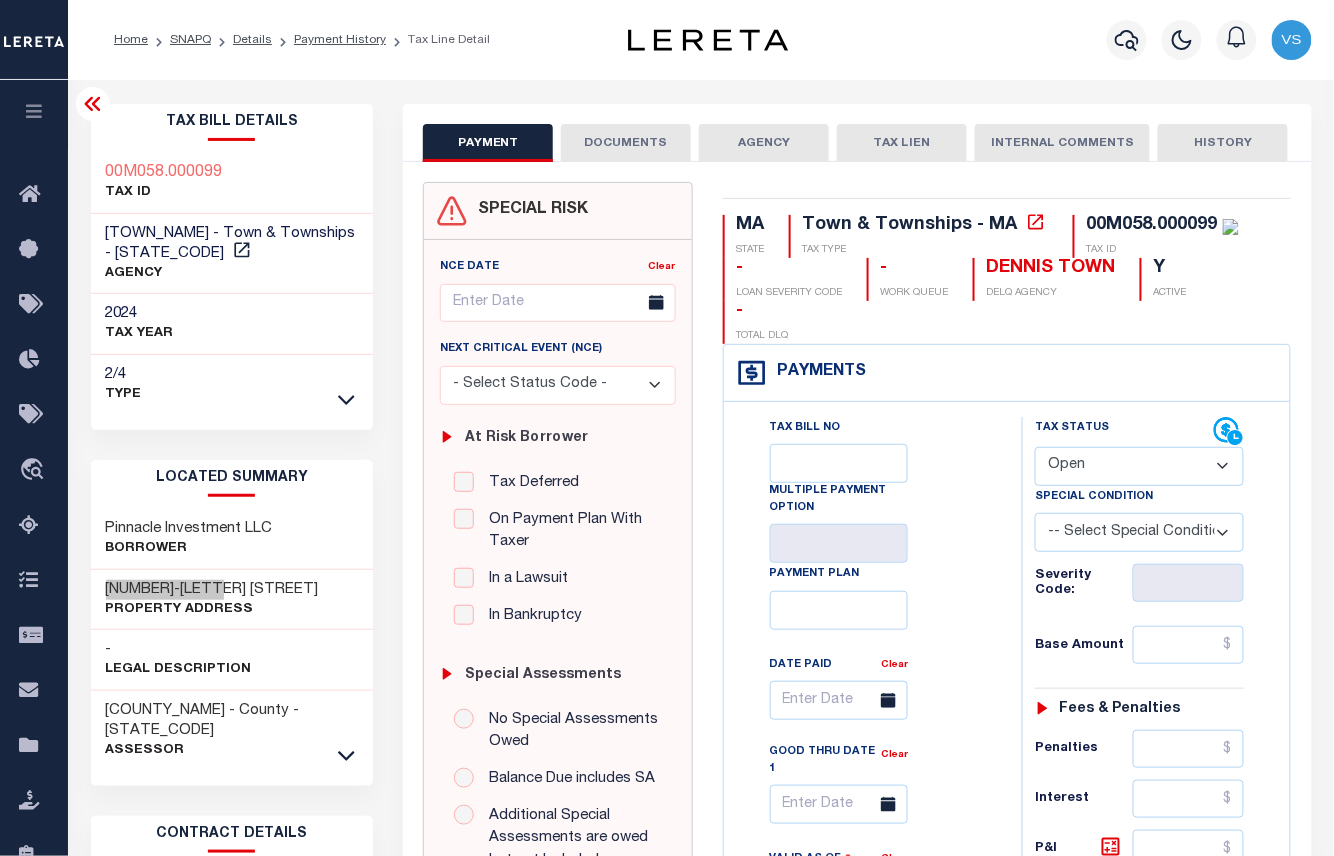 scroll, scrollTop: 266, scrollLeft: 0, axis: vertical 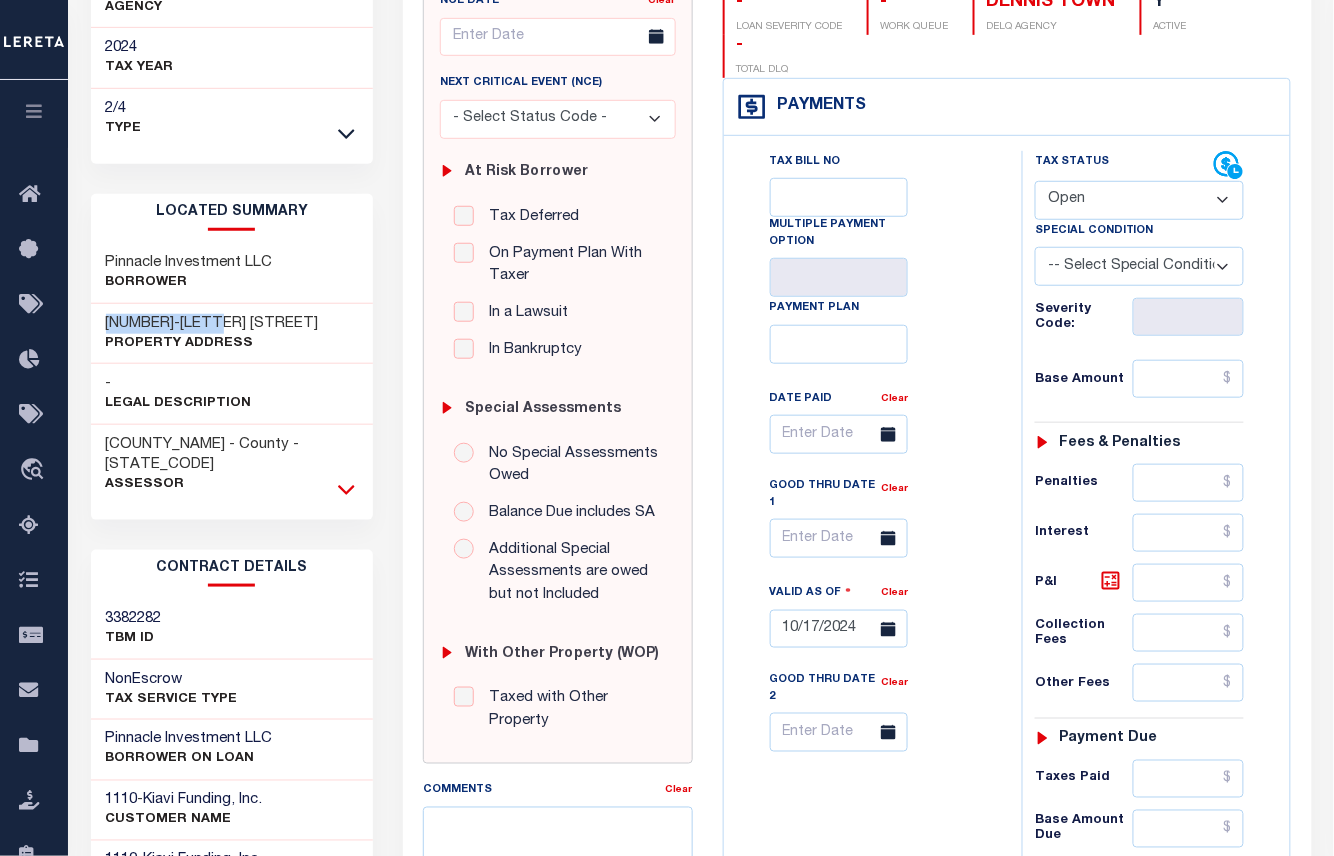 click 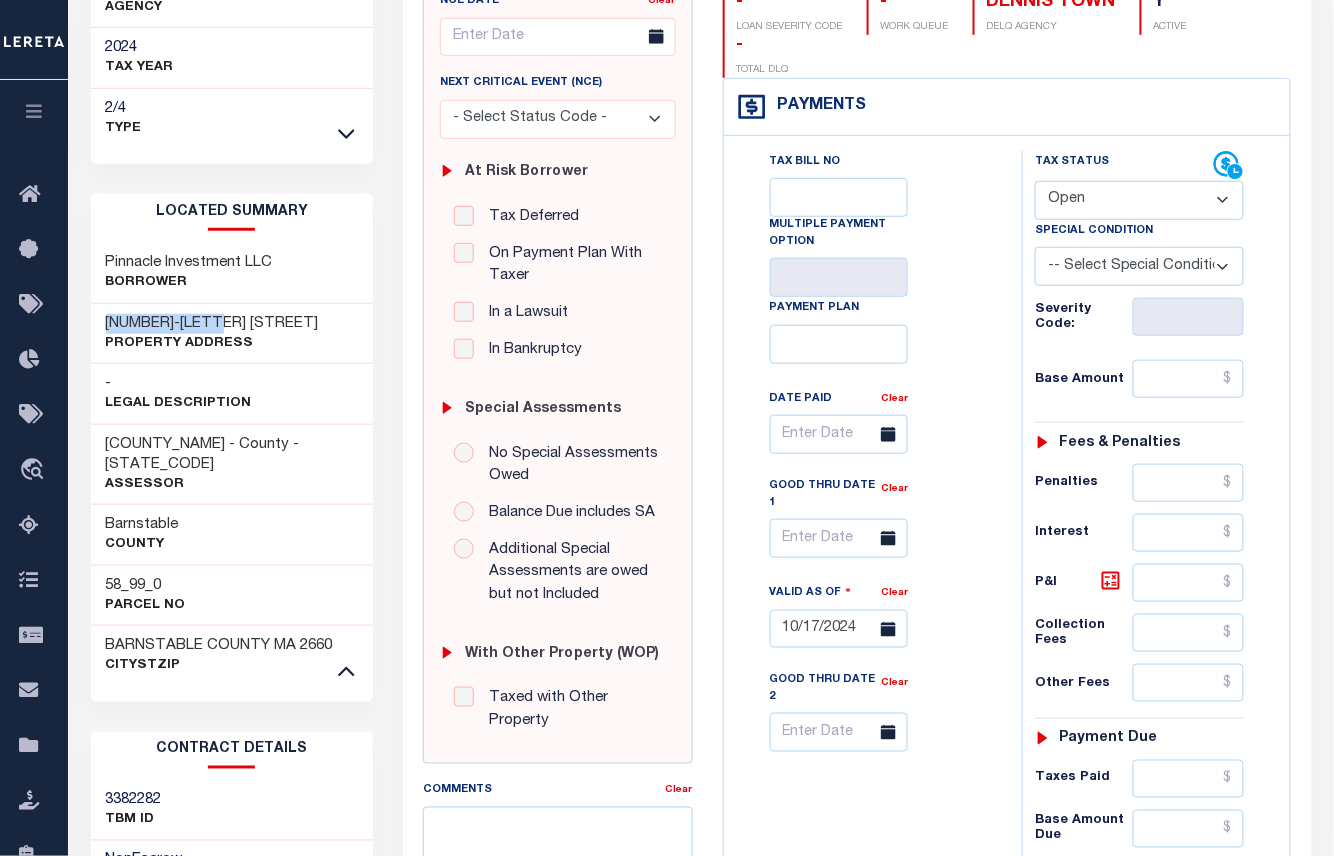 scroll, scrollTop: 0, scrollLeft: 0, axis: both 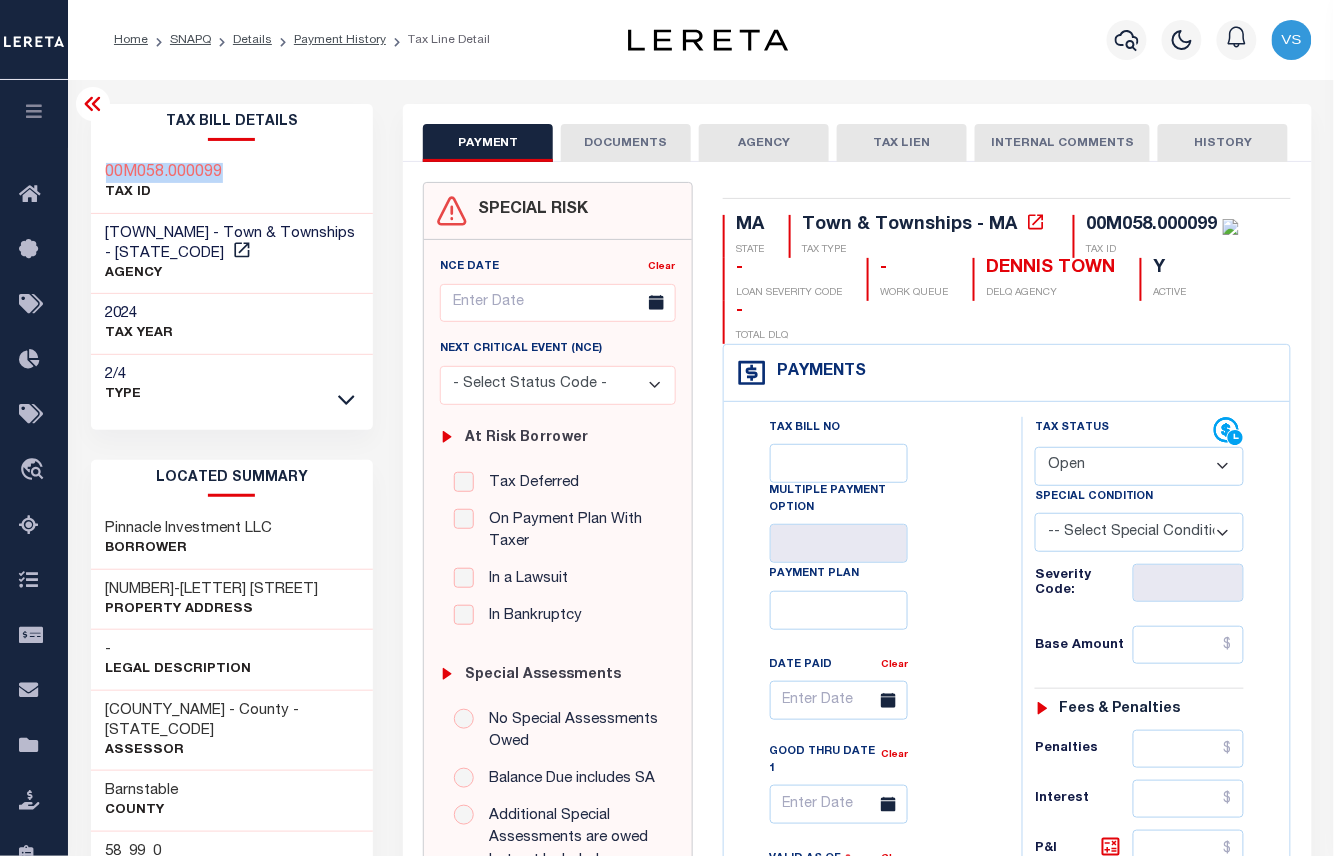 drag, startPoint x: 233, startPoint y: 169, endPoint x: 237, endPoint y: 450, distance: 281.02847 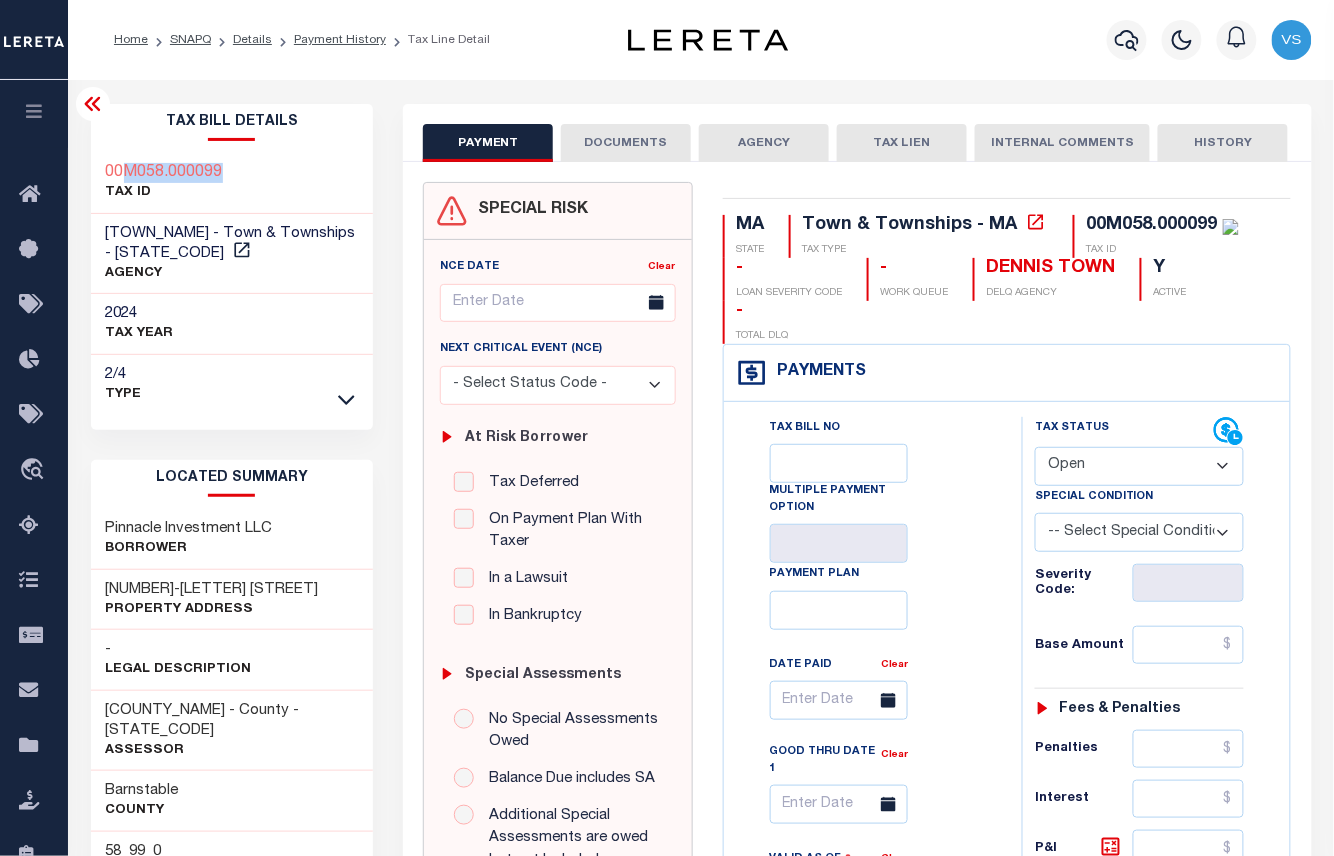click on "00M058.000099
TAX ID" at bounding box center [232, 183] 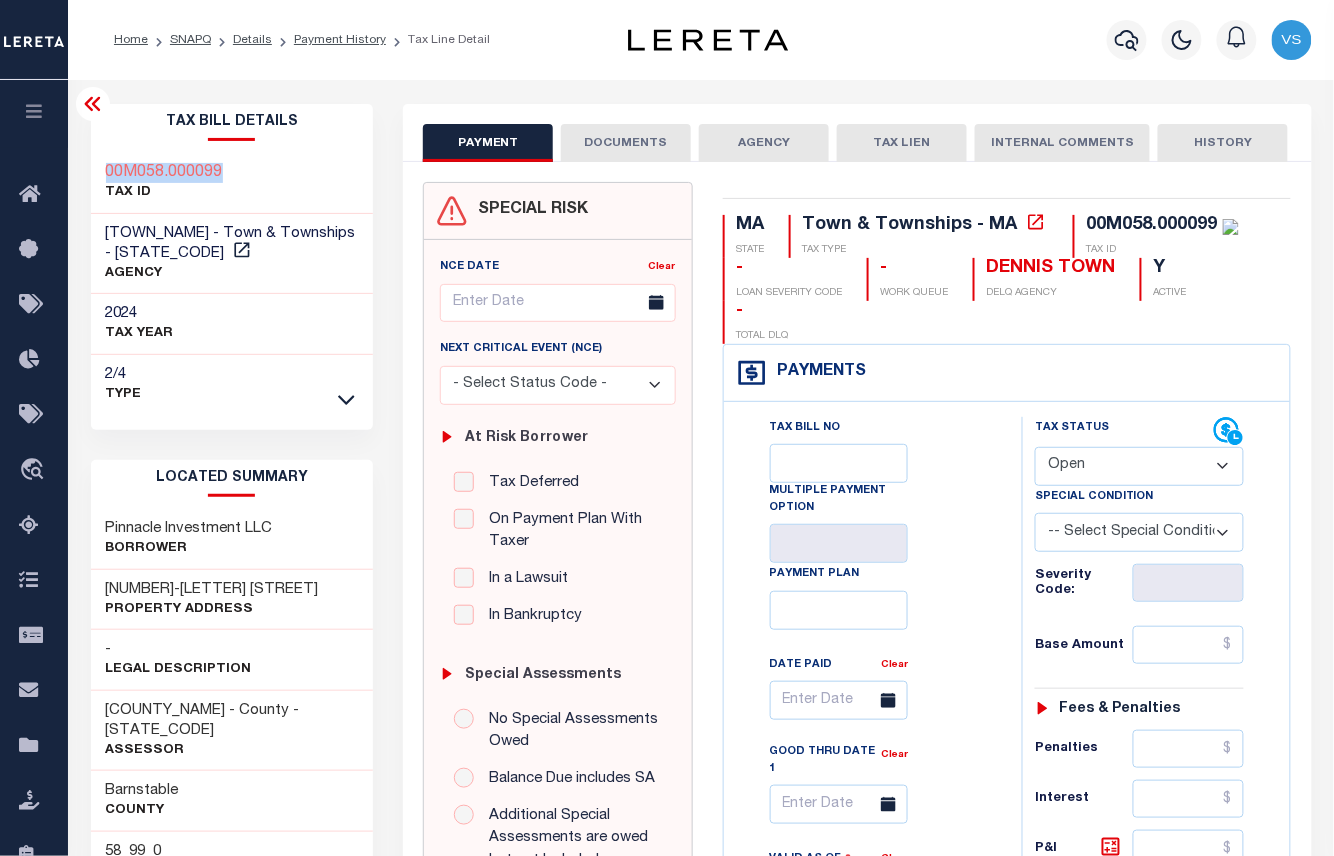 drag, startPoint x: 244, startPoint y: 176, endPoint x: 92, endPoint y: 172, distance: 152.05263 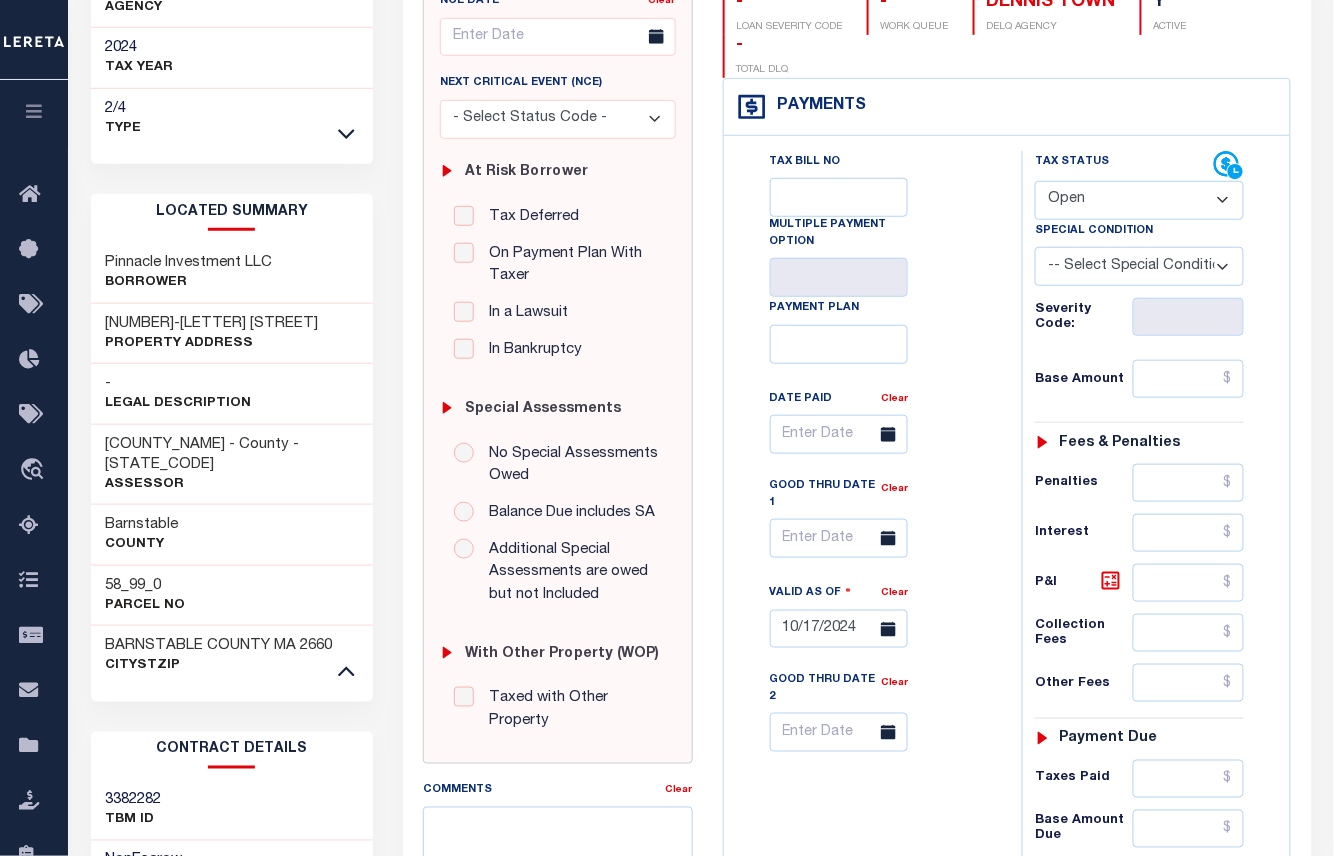 scroll, scrollTop: 0, scrollLeft: 0, axis: both 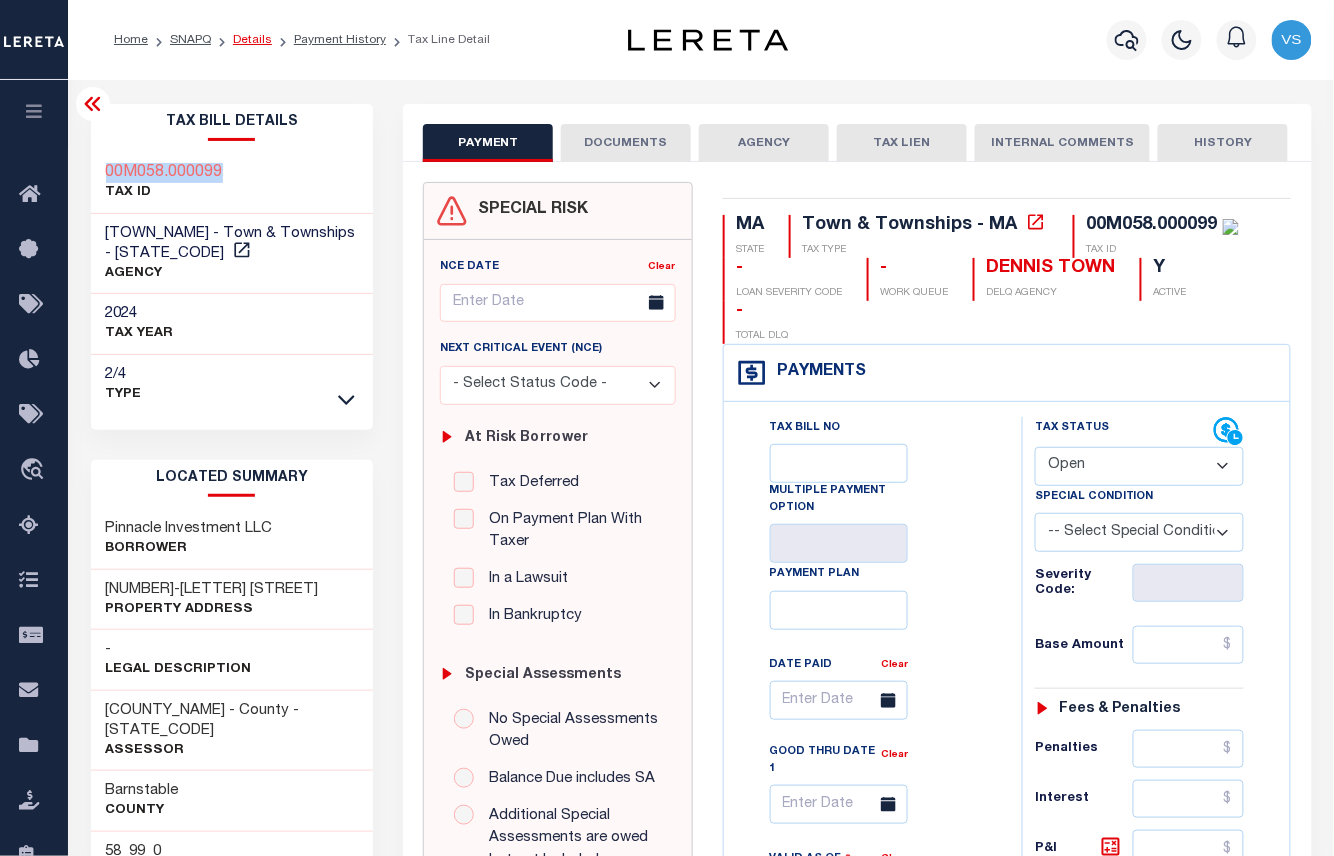 click on "Details" at bounding box center [252, 40] 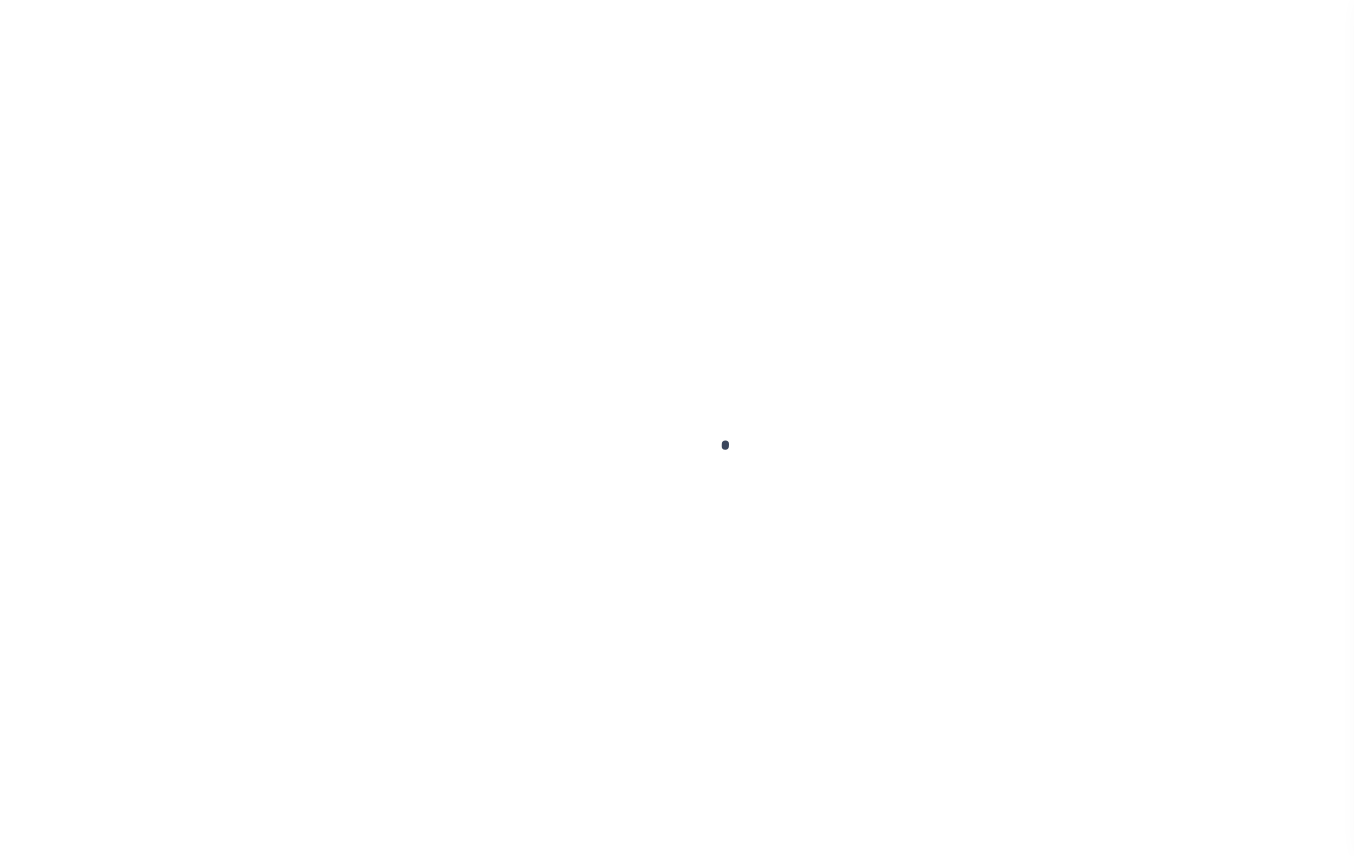 scroll, scrollTop: 0, scrollLeft: 0, axis: both 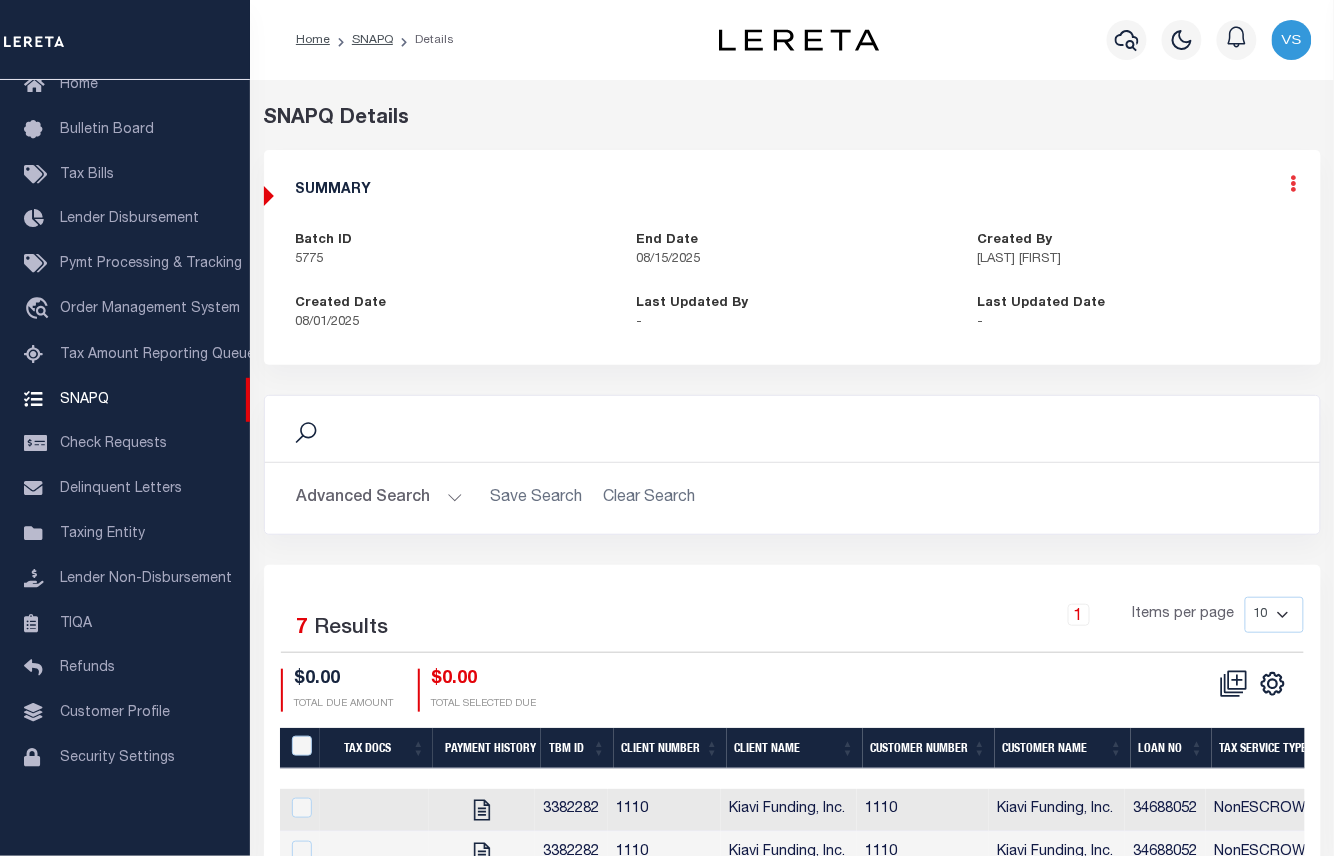 click at bounding box center [1294, 183] 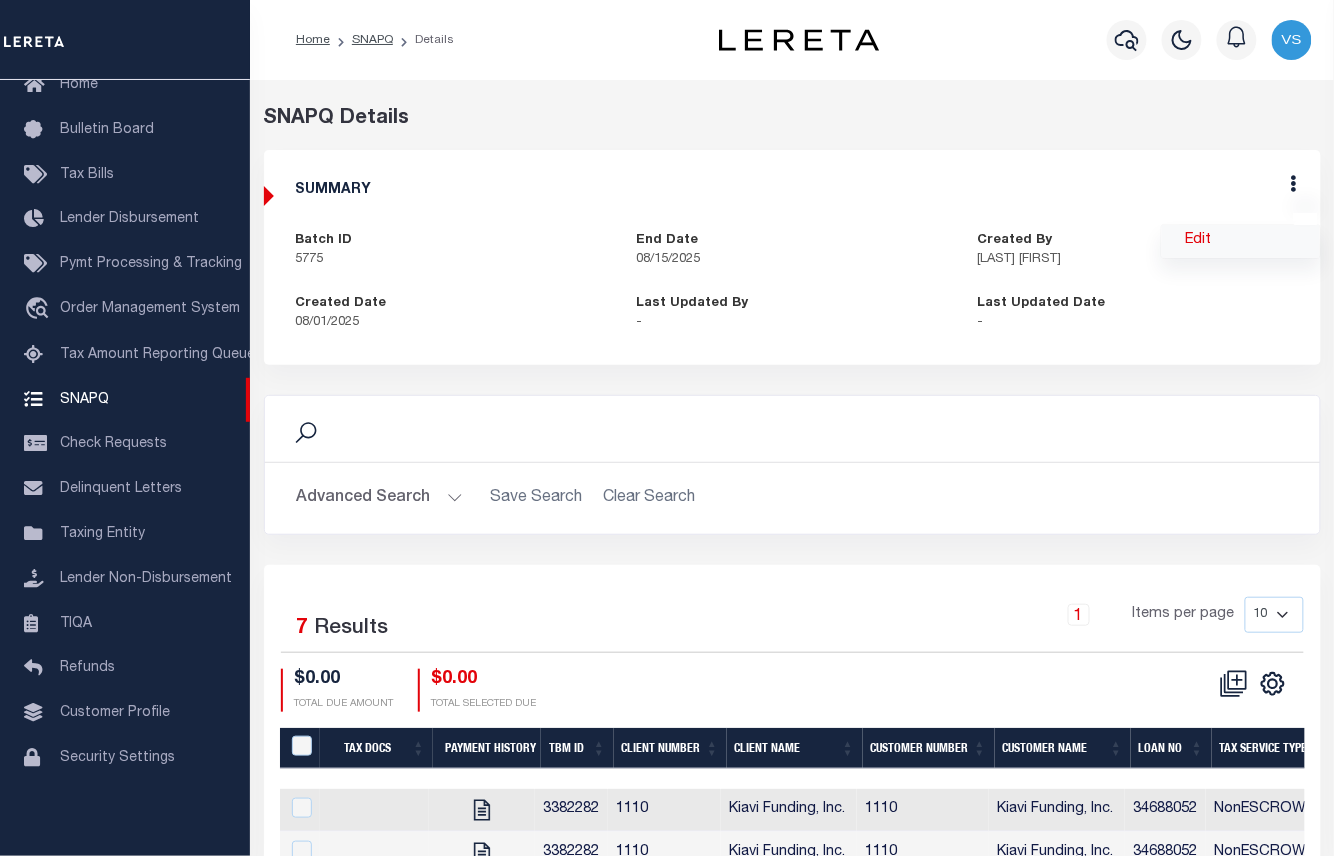click on "Edit" at bounding box center [1241, 241] 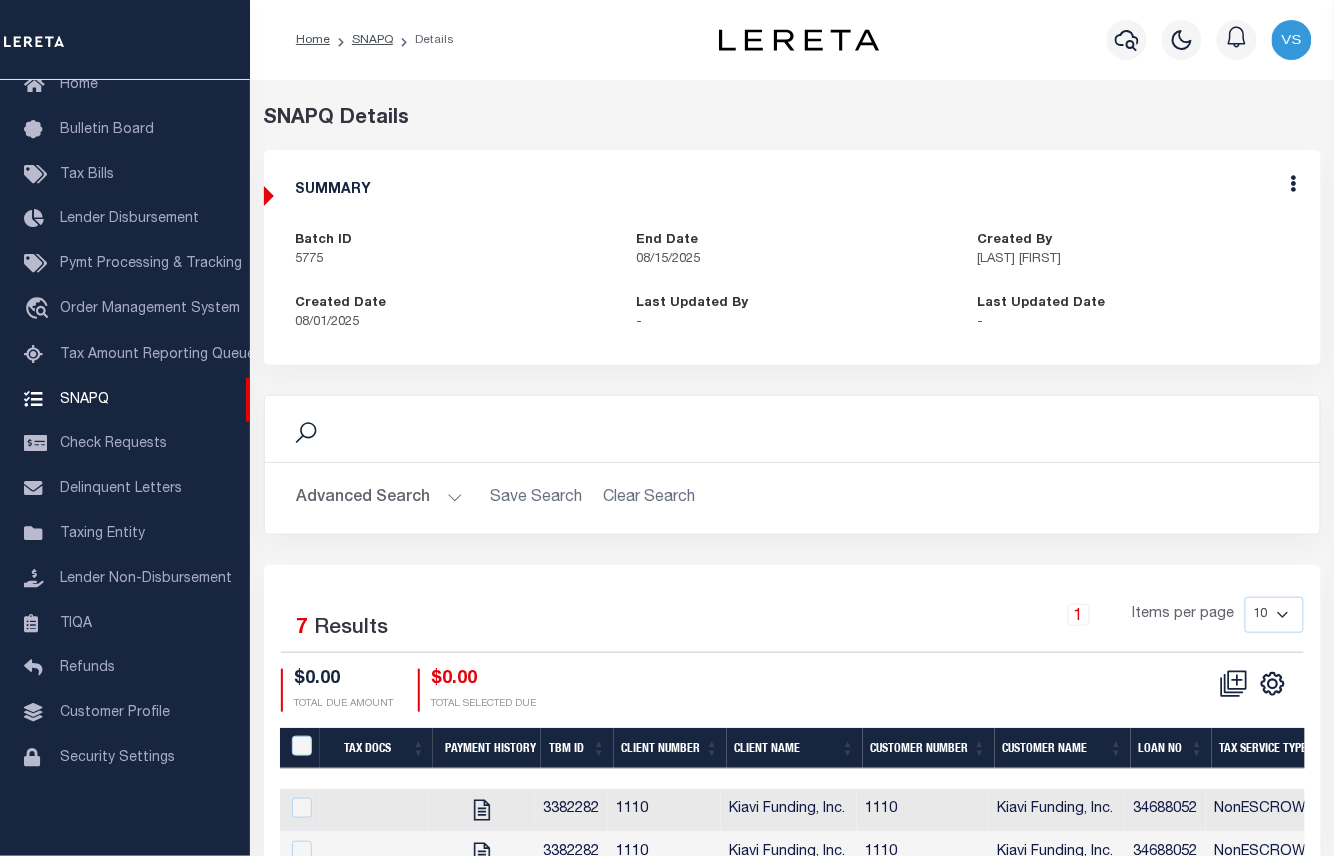 select on "OIP" 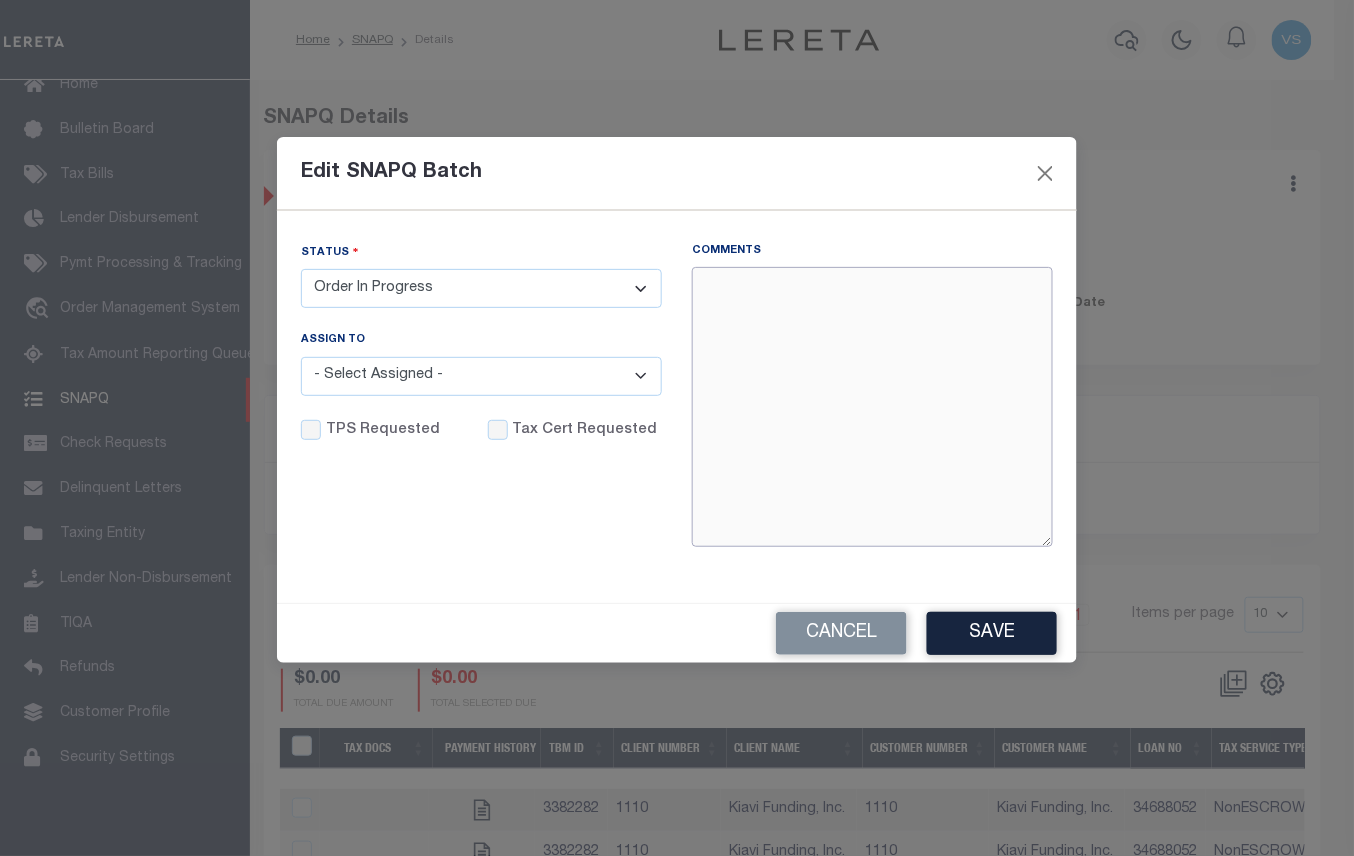 click on "Comments" at bounding box center [872, 407] 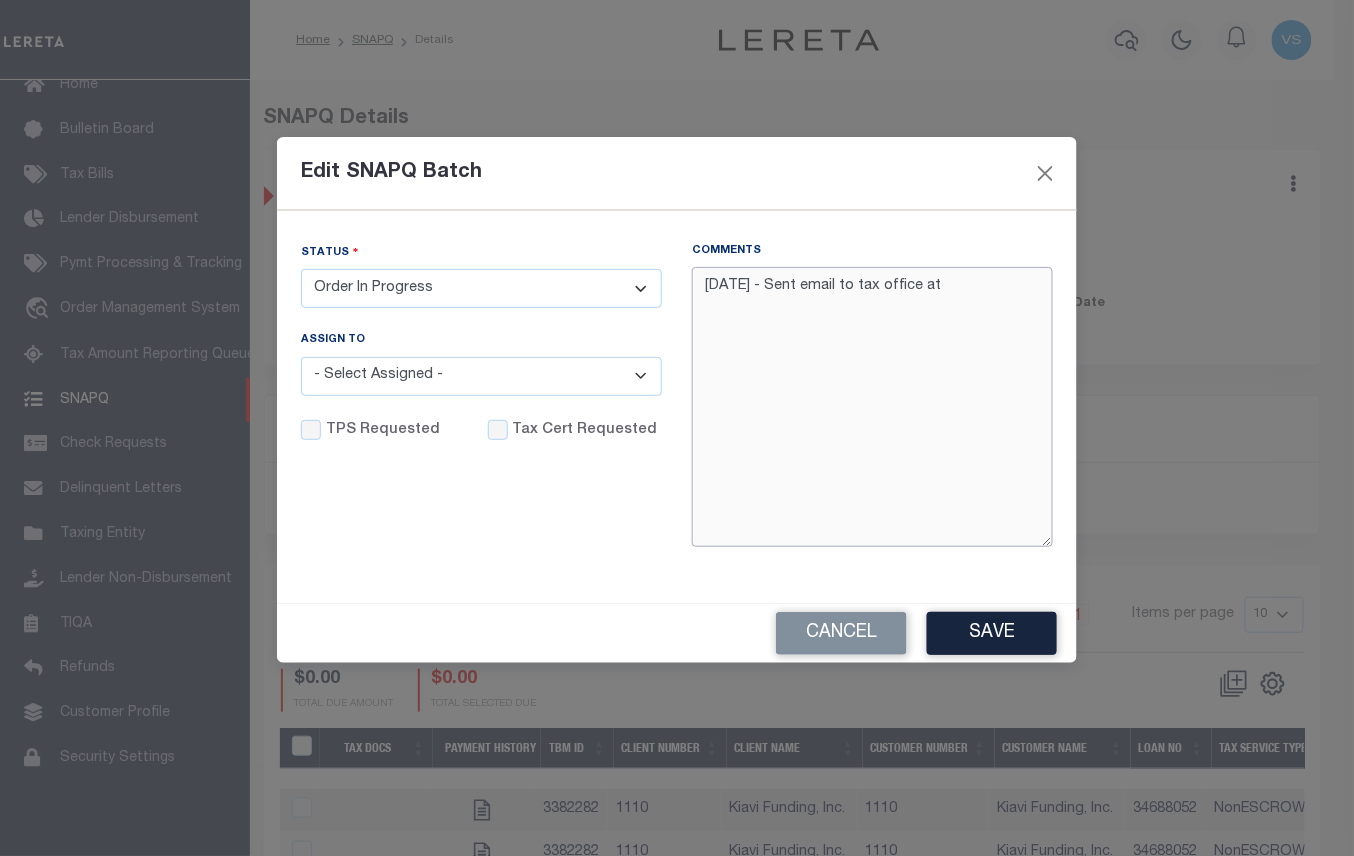 click on "[DATE] - Sent email to tax office at" at bounding box center (872, 407) 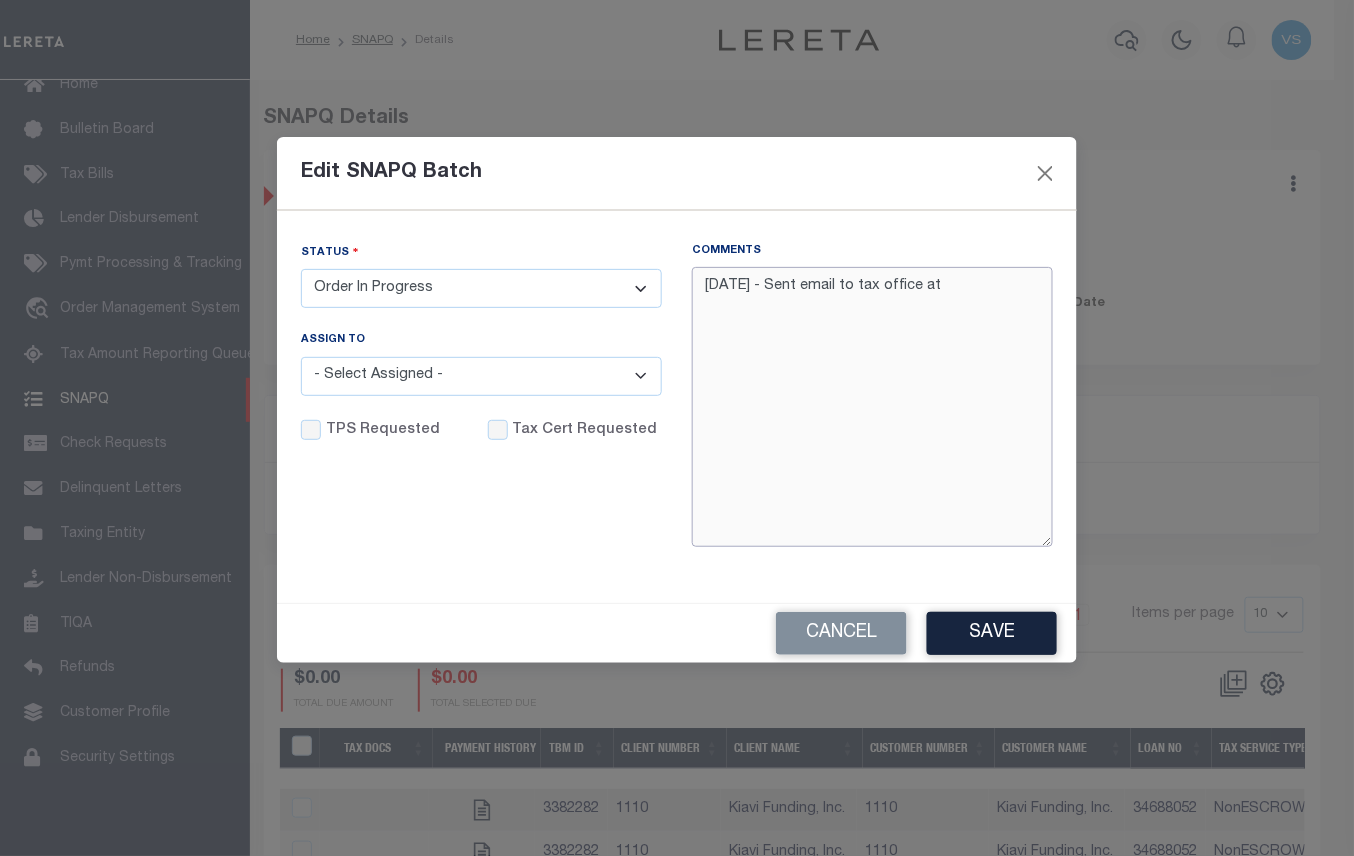 paste on "'[EMAIL]'" 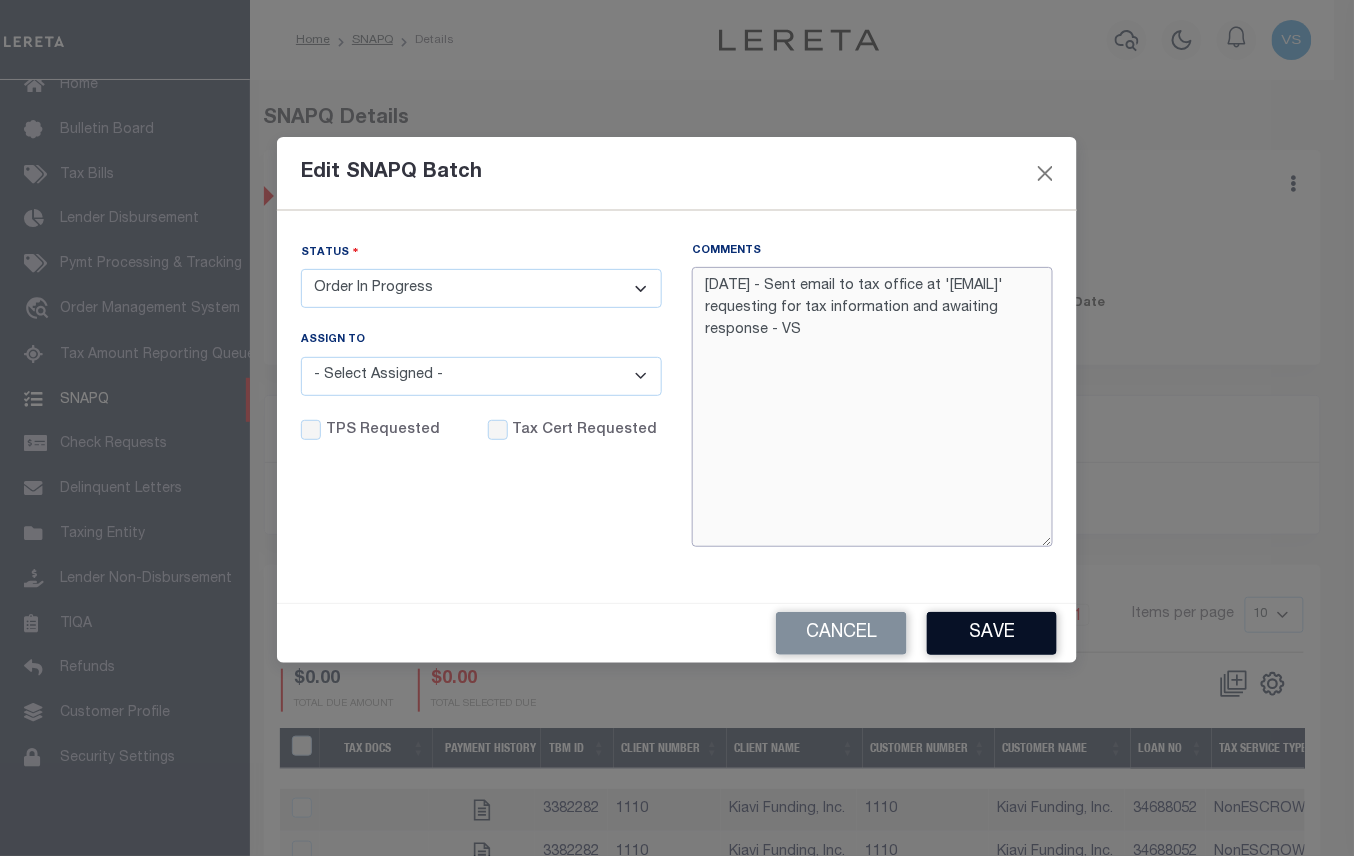 type on "[DATE] - Sent email to tax office at '[EMAIL]' requesting for tax information and awaiting response - VS" 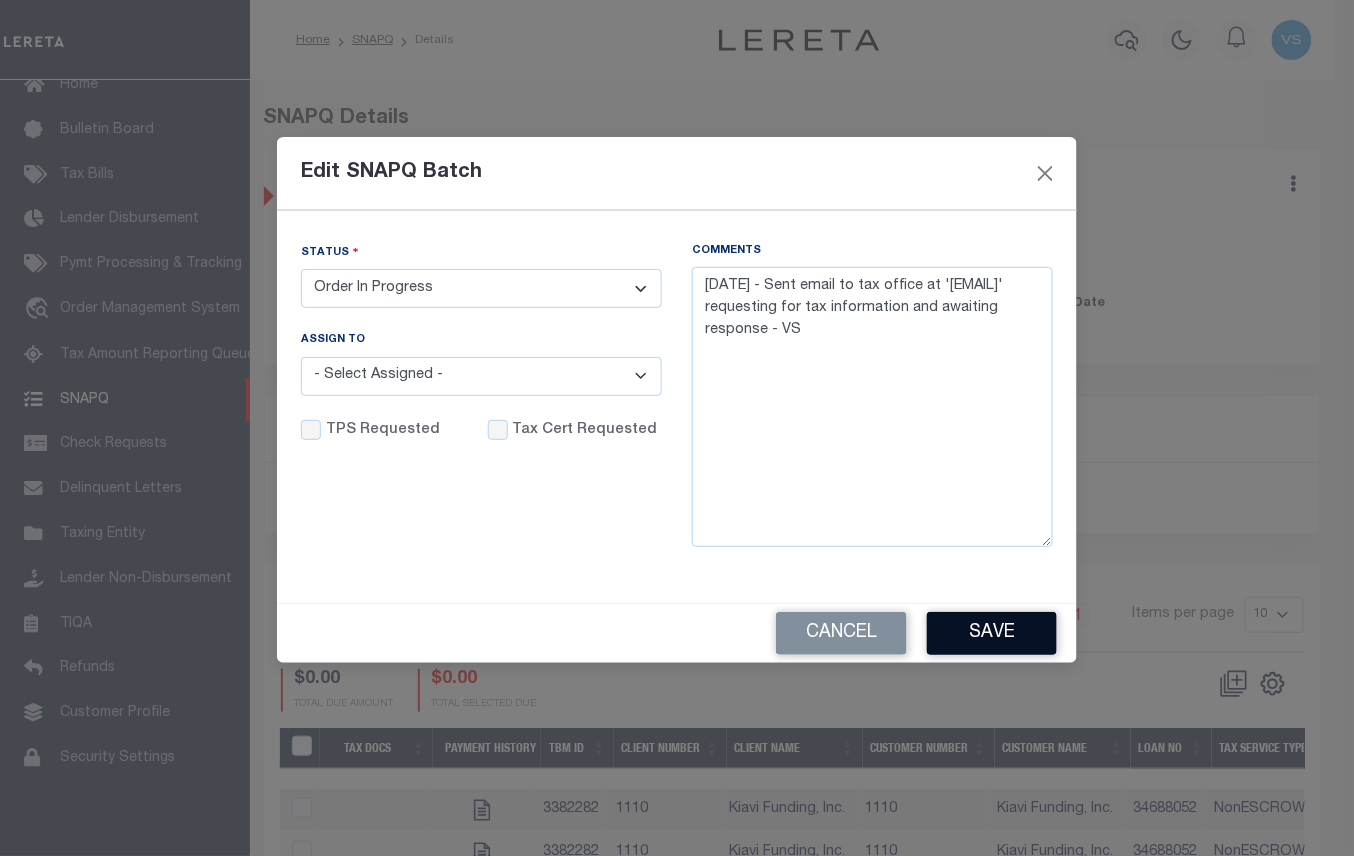 click on "Save" at bounding box center (992, 633) 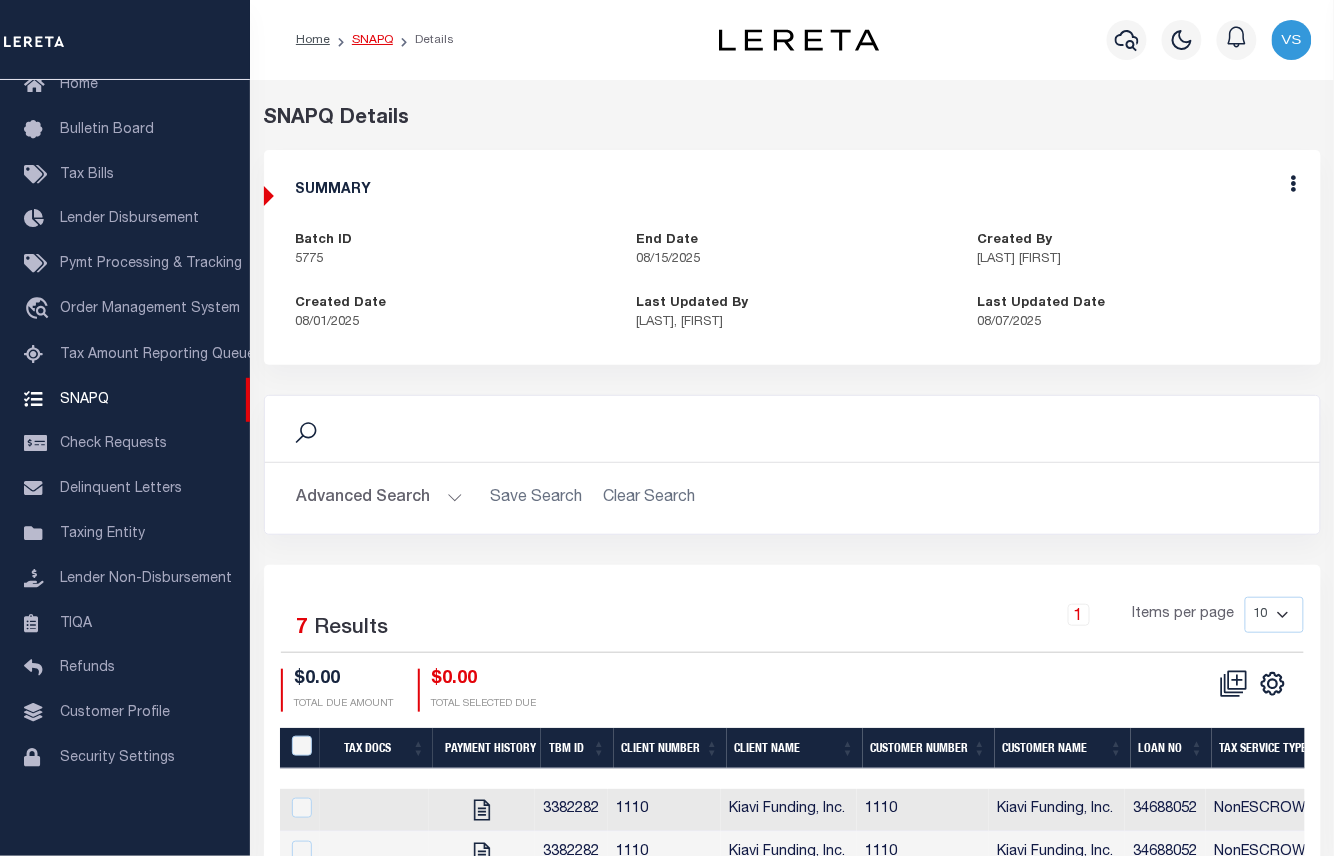 click on "SNAPQ" at bounding box center [372, 40] 